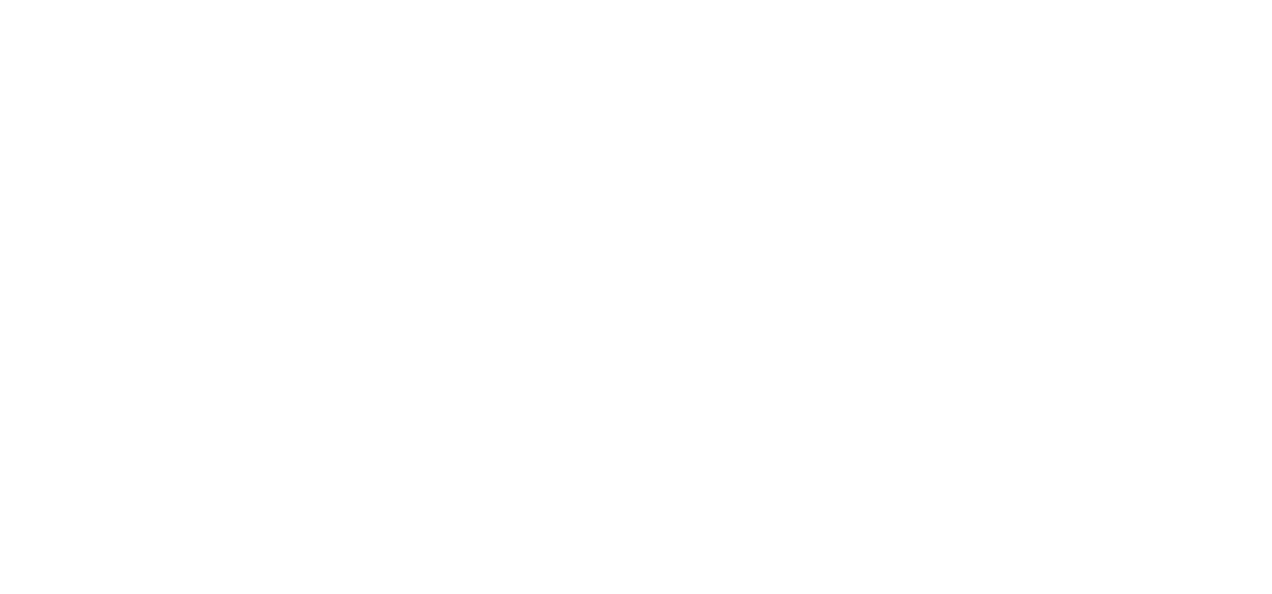 scroll, scrollTop: 0, scrollLeft: 0, axis: both 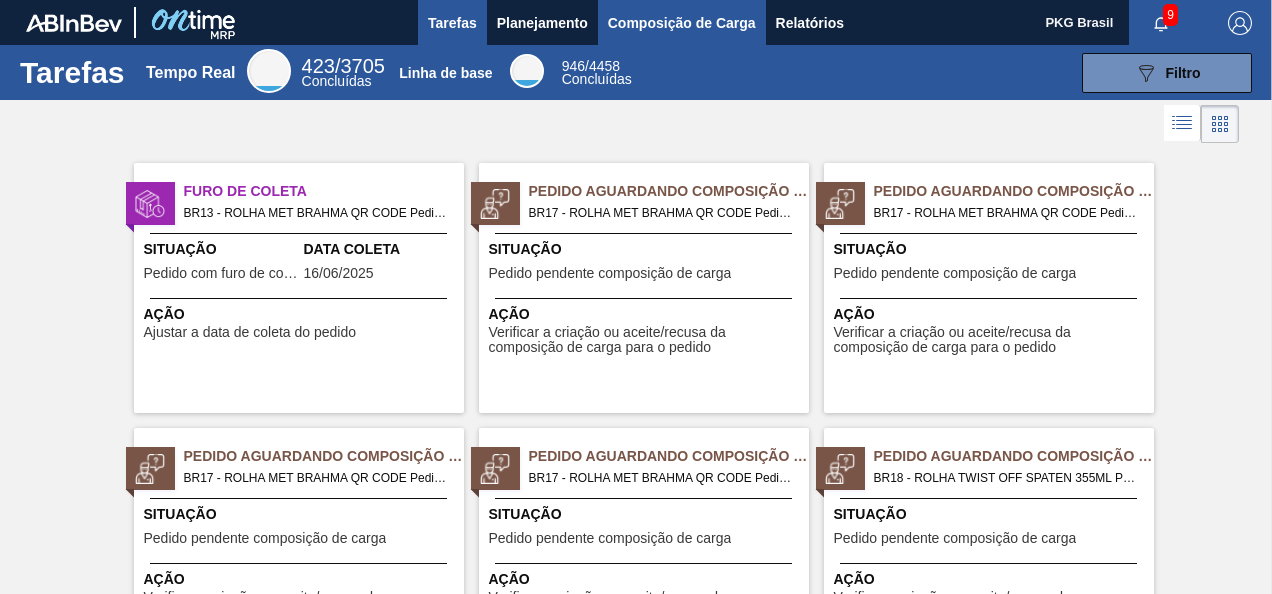 click on "Composição de Carga" at bounding box center (682, 22) 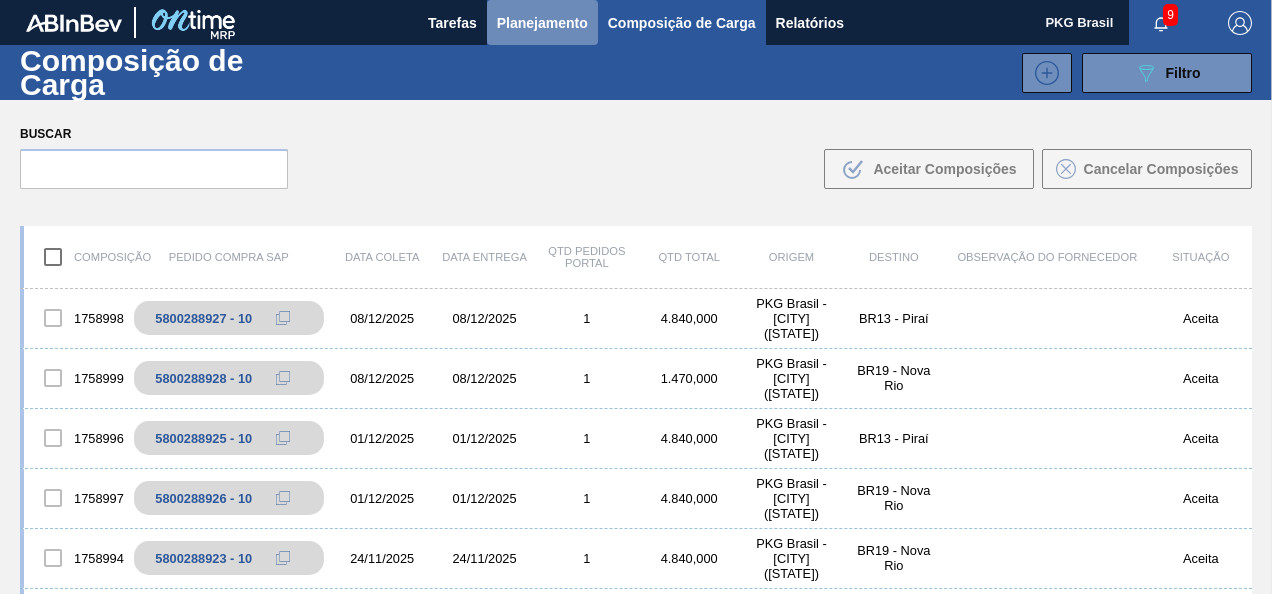 click on "Planejamento" at bounding box center [542, 23] 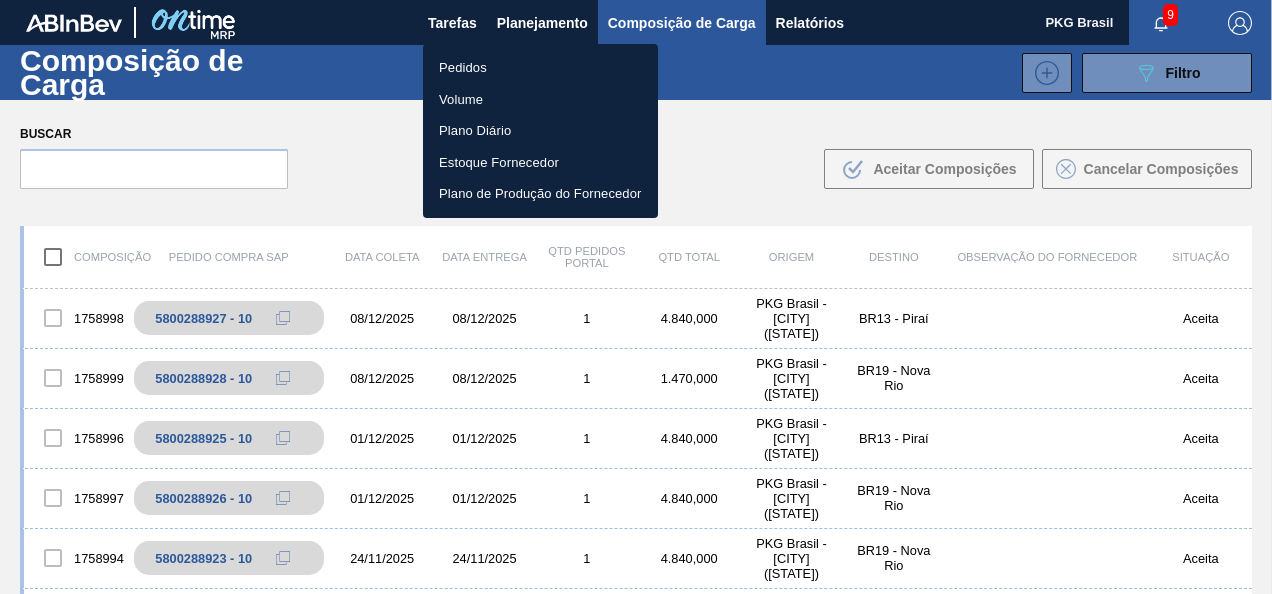 click at bounding box center [636, 297] 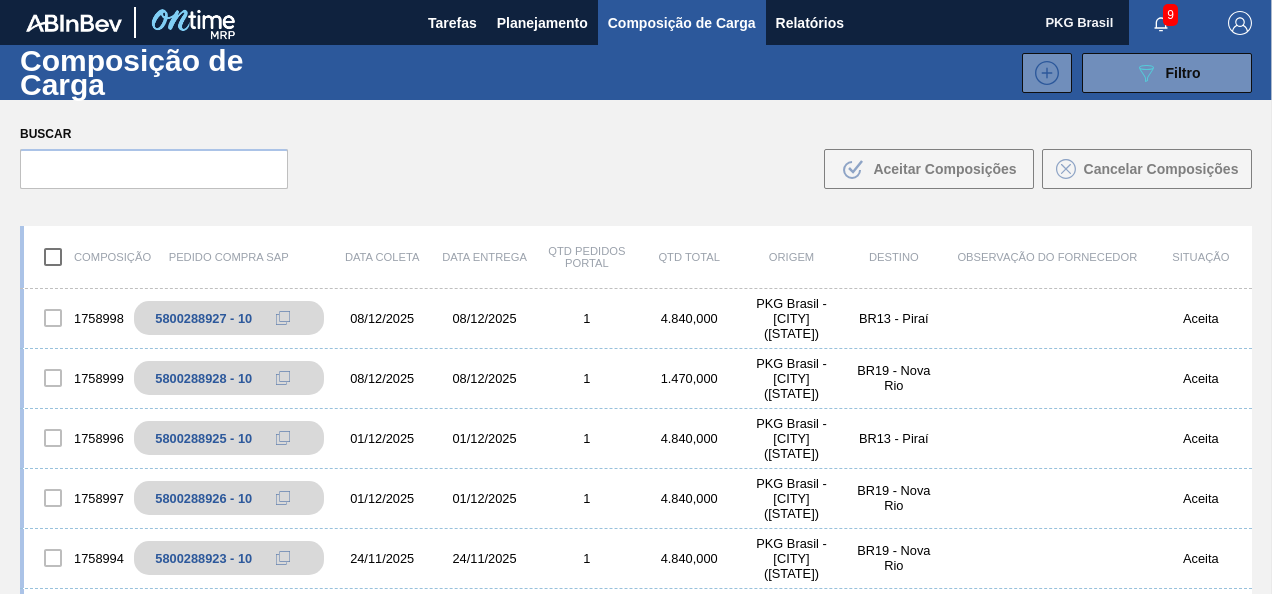 click on "Composição de Carga" at bounding box center [682, 23] 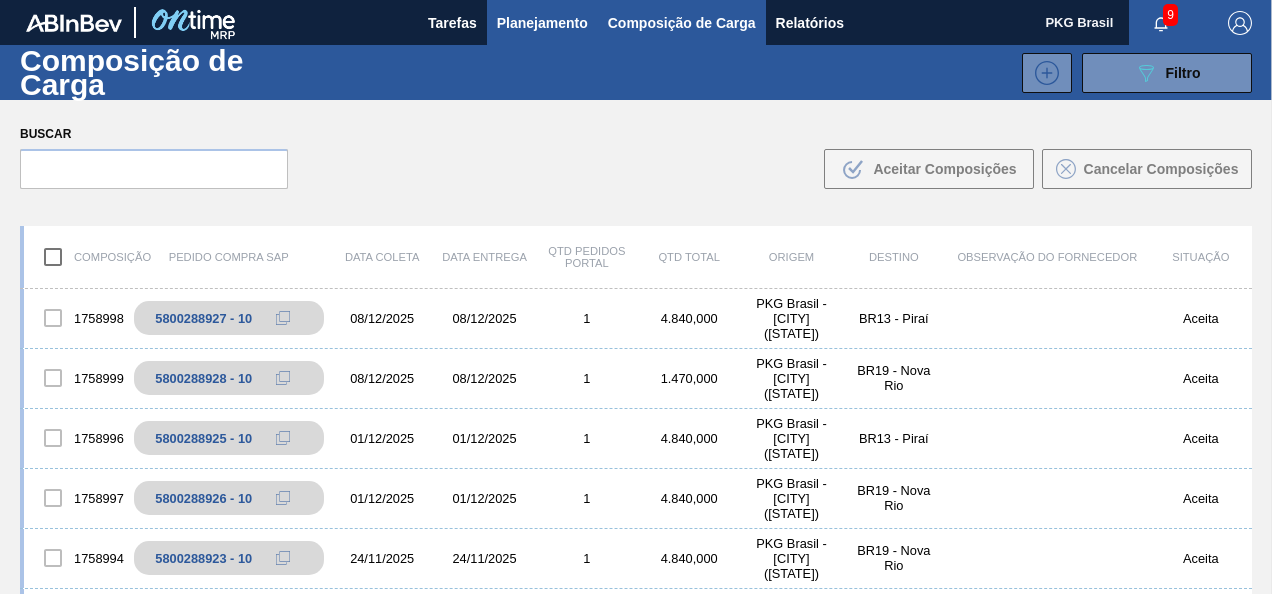 click on "Planejamento" at bounding box center [542, 23] 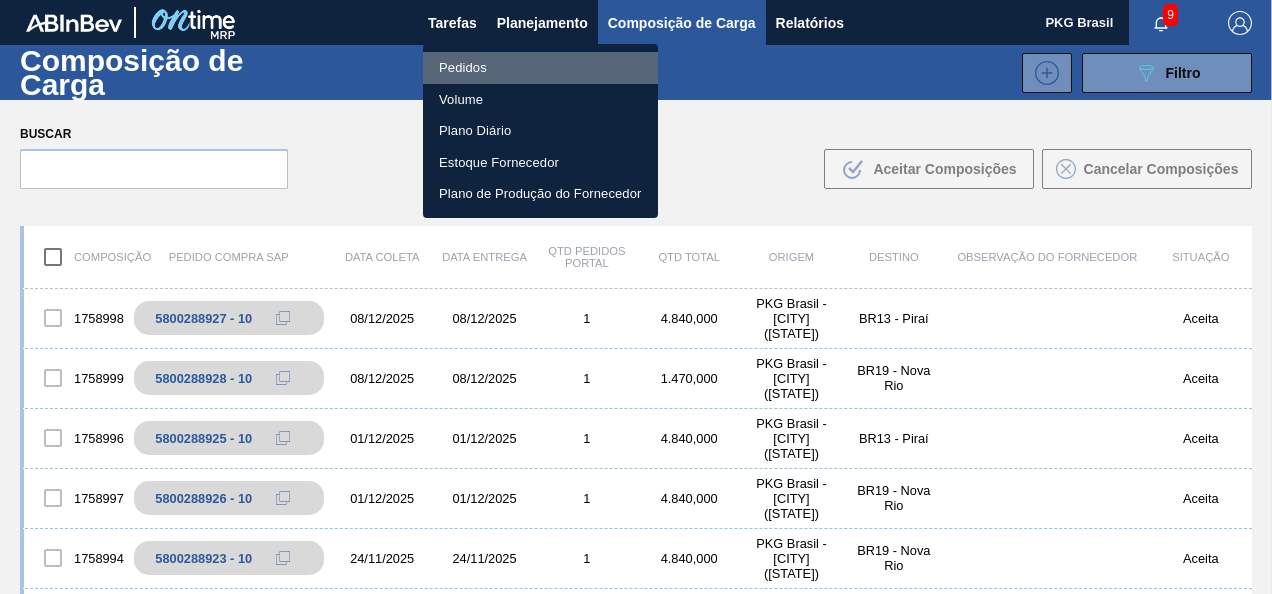 click on "Pedidos" at bounding box center (463, 68) 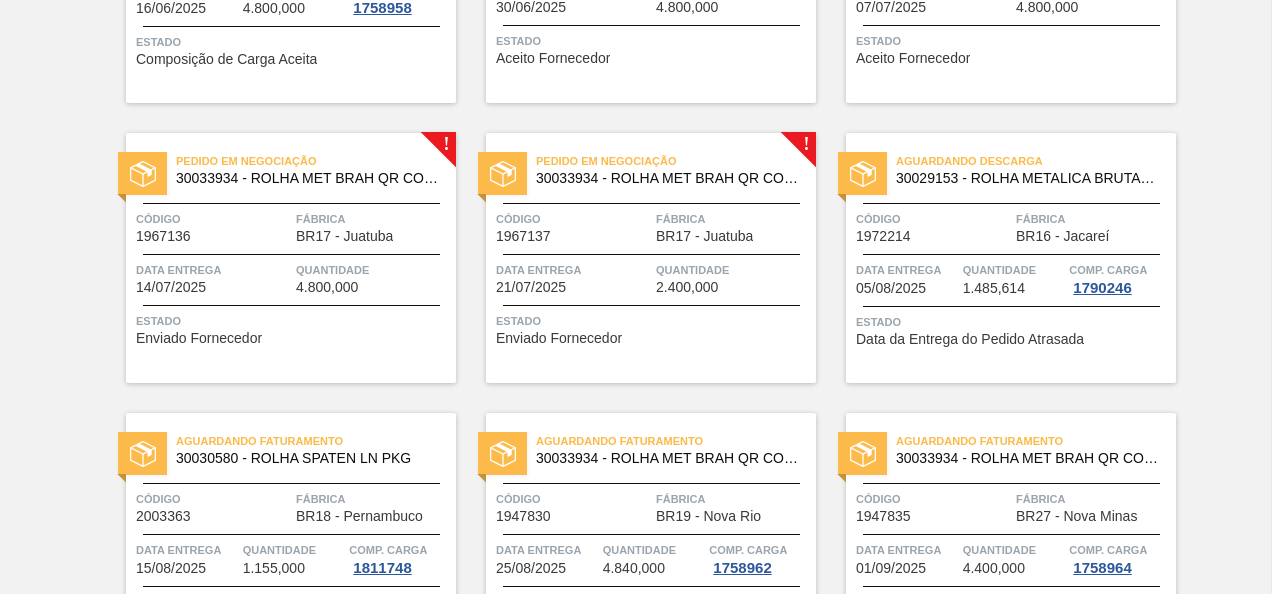 scroll, scrollTop: 700, scrollLeft: 0, axis: vertical 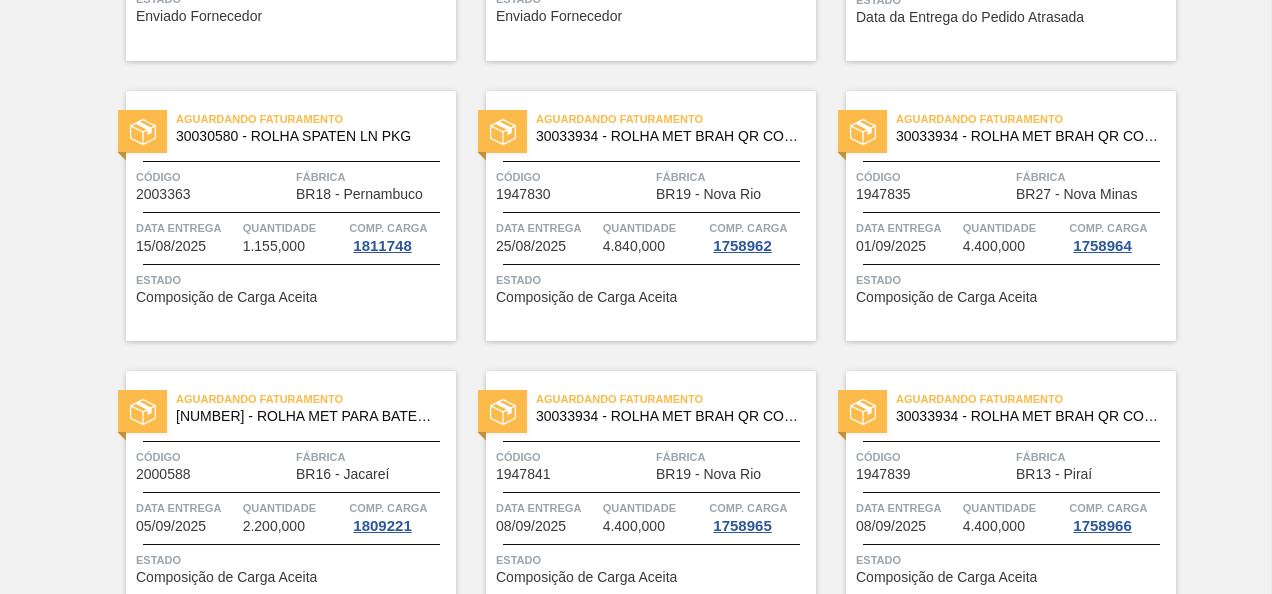 click on "Composição de Carga Aceita" at bounding box center (226, 297) 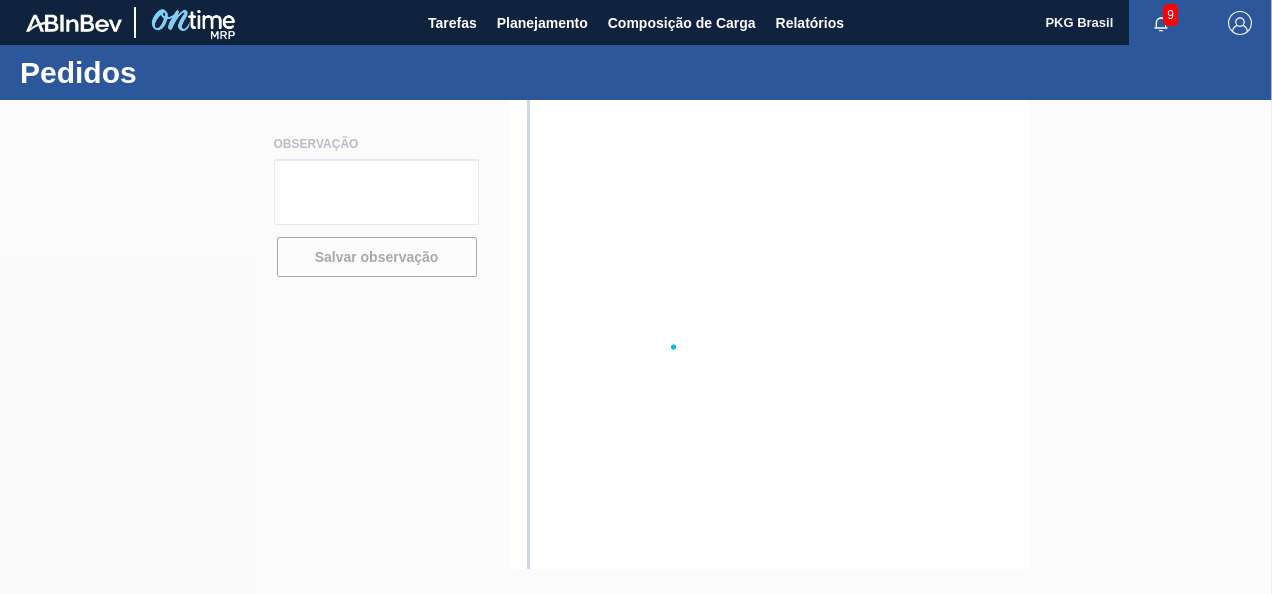 scroll, scrollTop: 0, scrollLeft: 0, axis: both 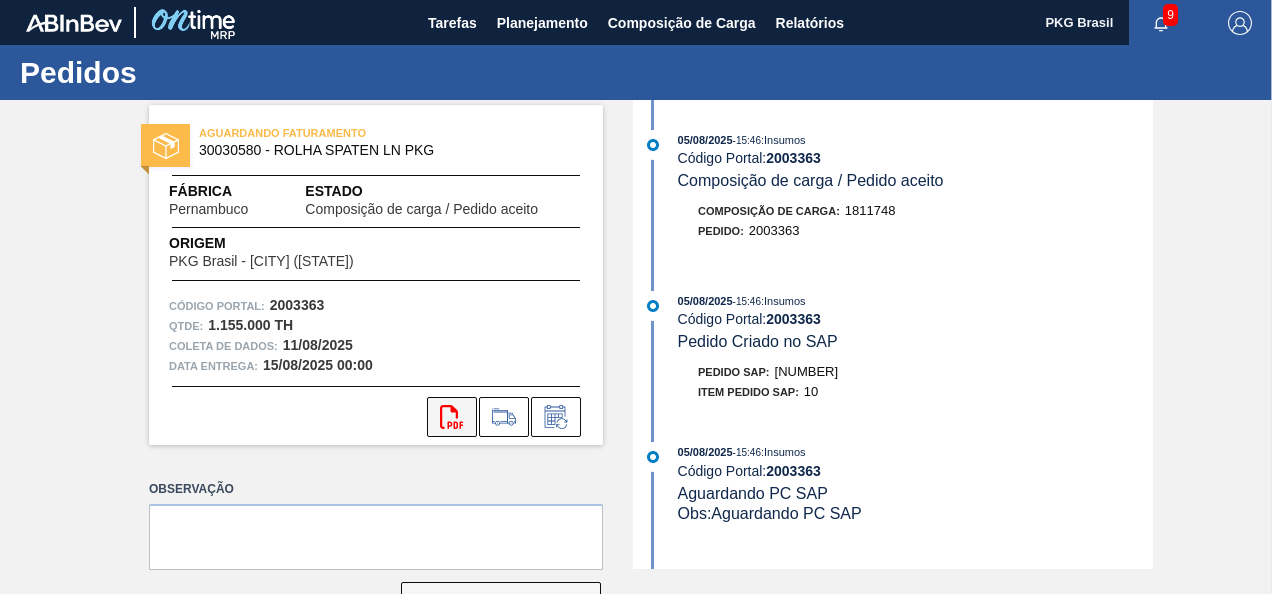 click on "svg{fill:#ff0000}" 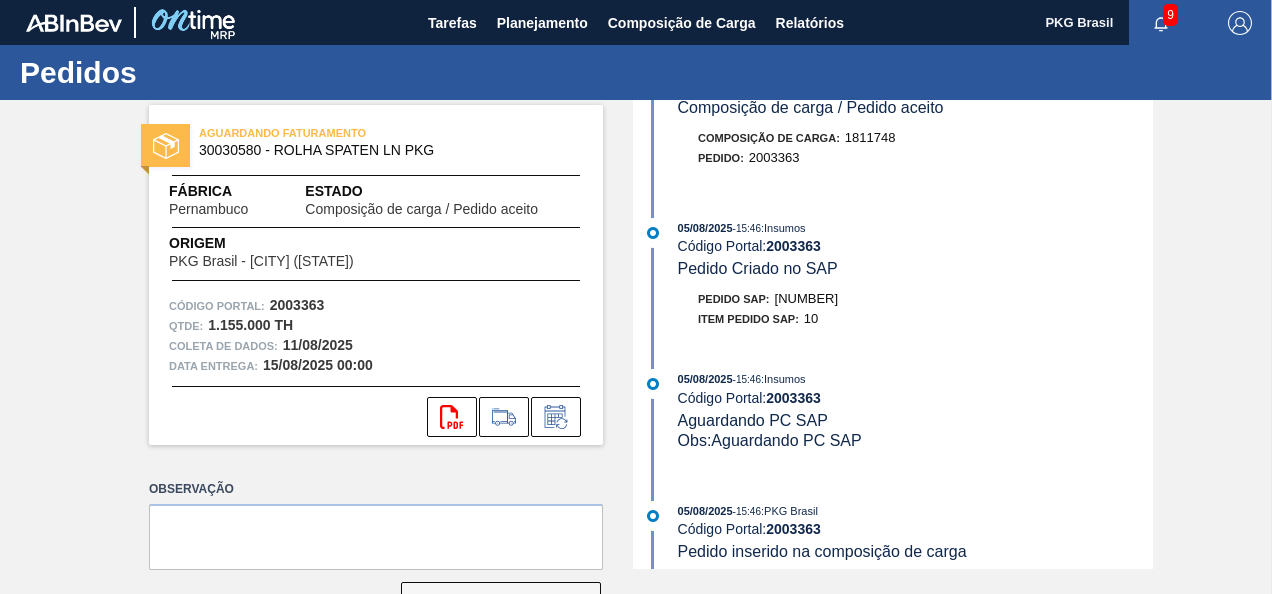 scroll, scrollTop: 400, scrollLeft: 0, axis: vertical 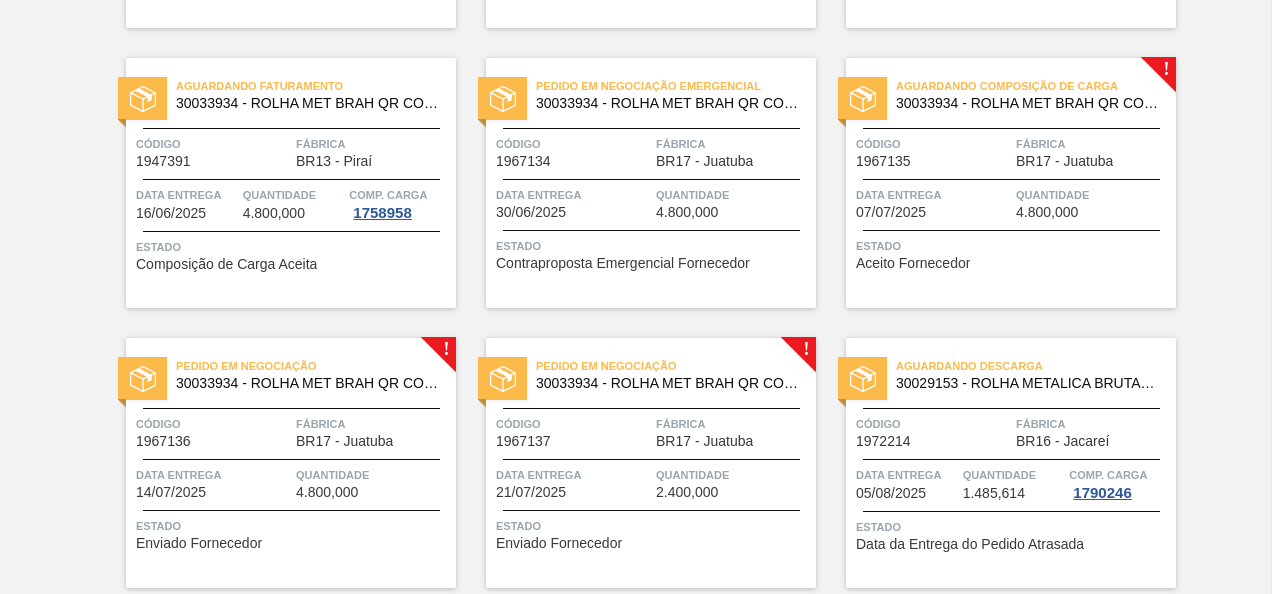 click on "Contraproposta Emergencial Fornecedor" at bounding box center [623, 263] 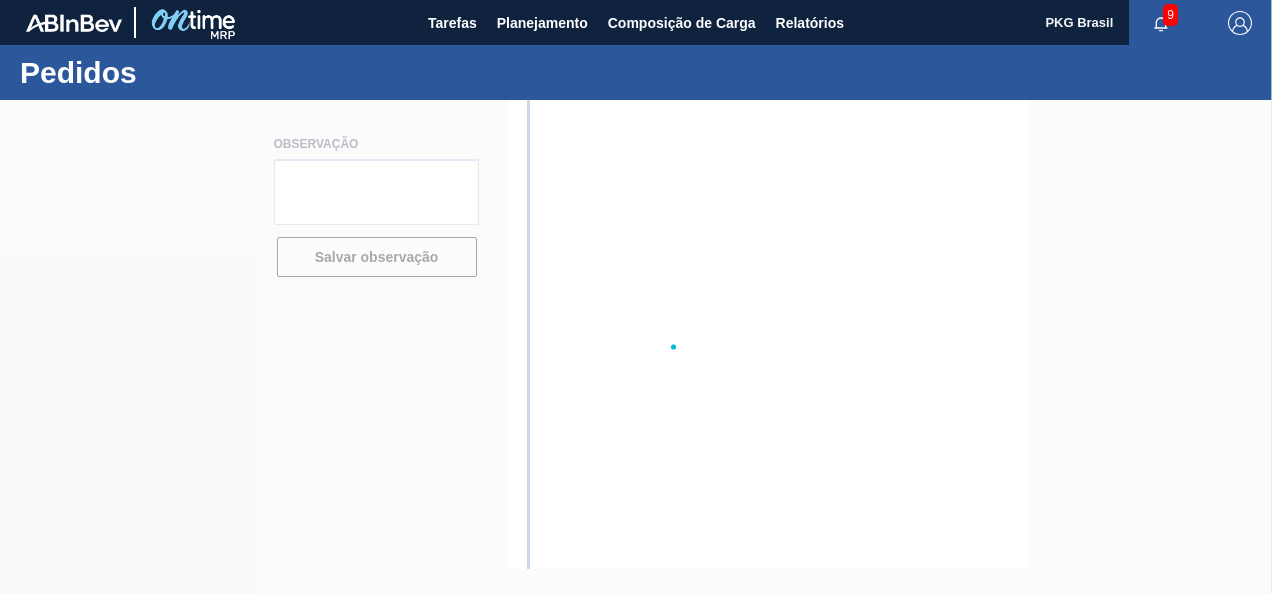 scroll, scrollTop: 0, scrollLeft: 0, axis: both 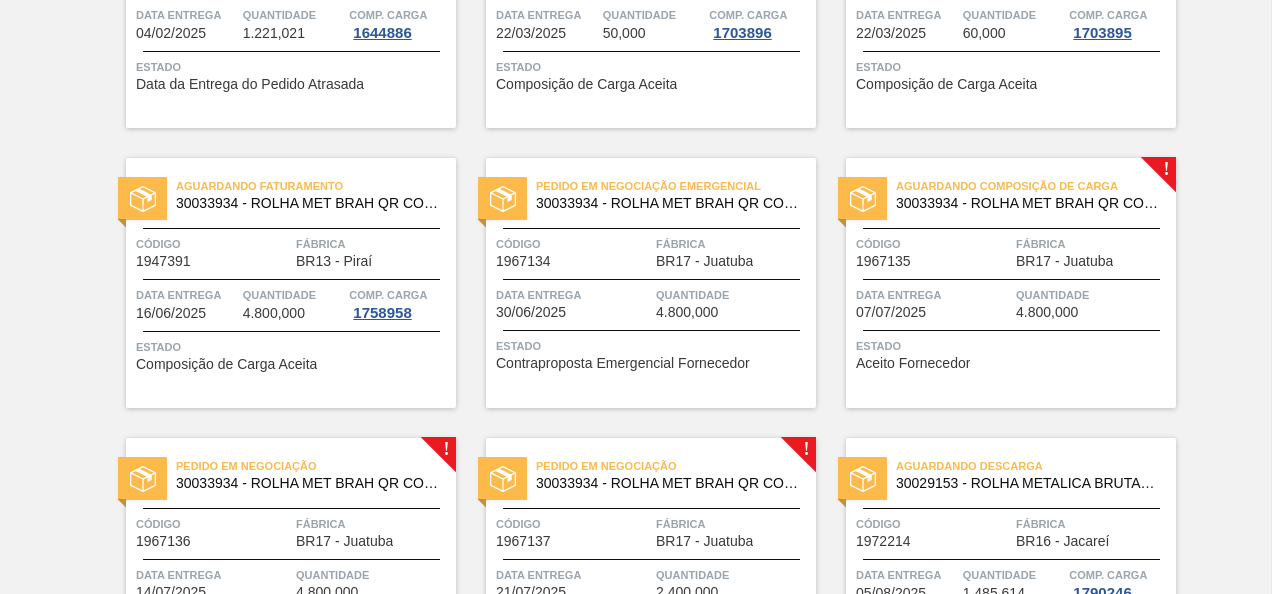 click on "Contraproposta Emergencial Fornecedor" at bounding box center [623, 363] 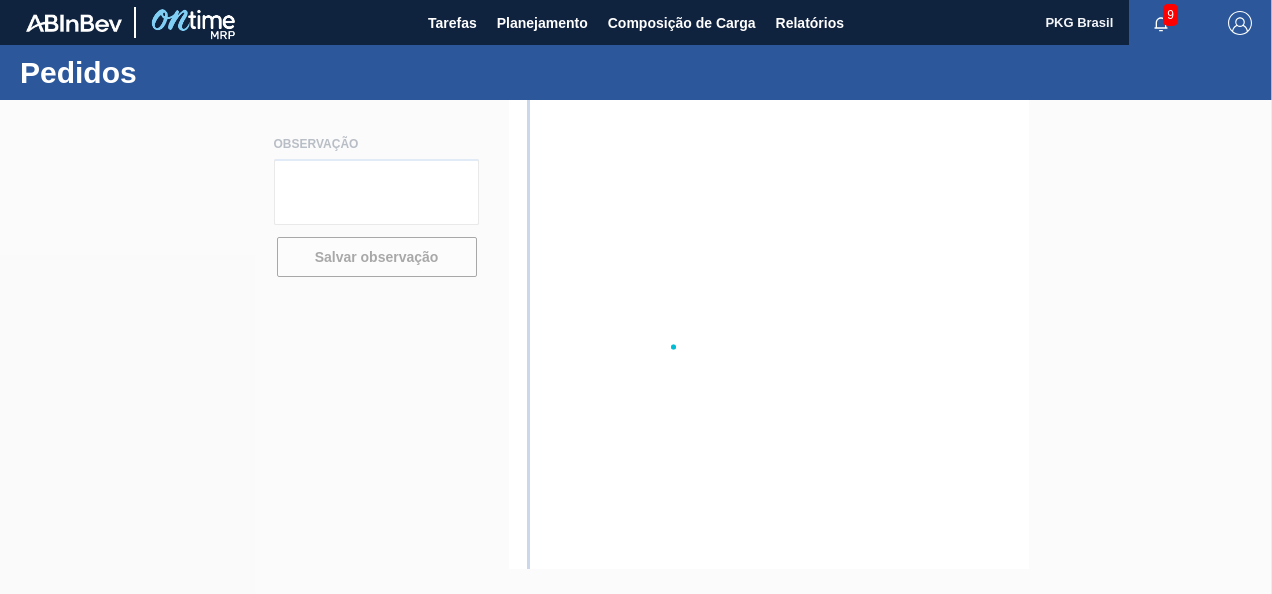 scroll, scrollTop: 0, scrollLeft: 0, axis: both 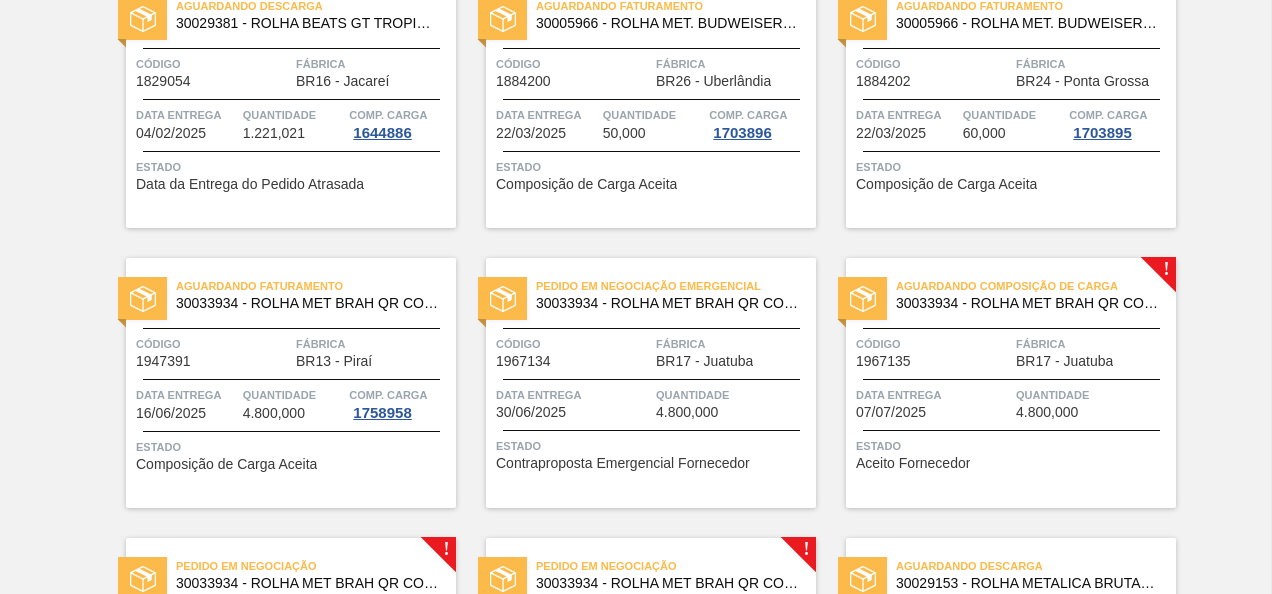 click on "Aguardando Composição de Carga [NUMBER] - ROLHA MET BRAH QR CODE [NUMBER] Fábrica BR[NUMBER] - [CITY] Data entrega [DATE] Quantidade [NUMBER] Estado Aceito Fornecedor" at bounding box center [1011, 383] 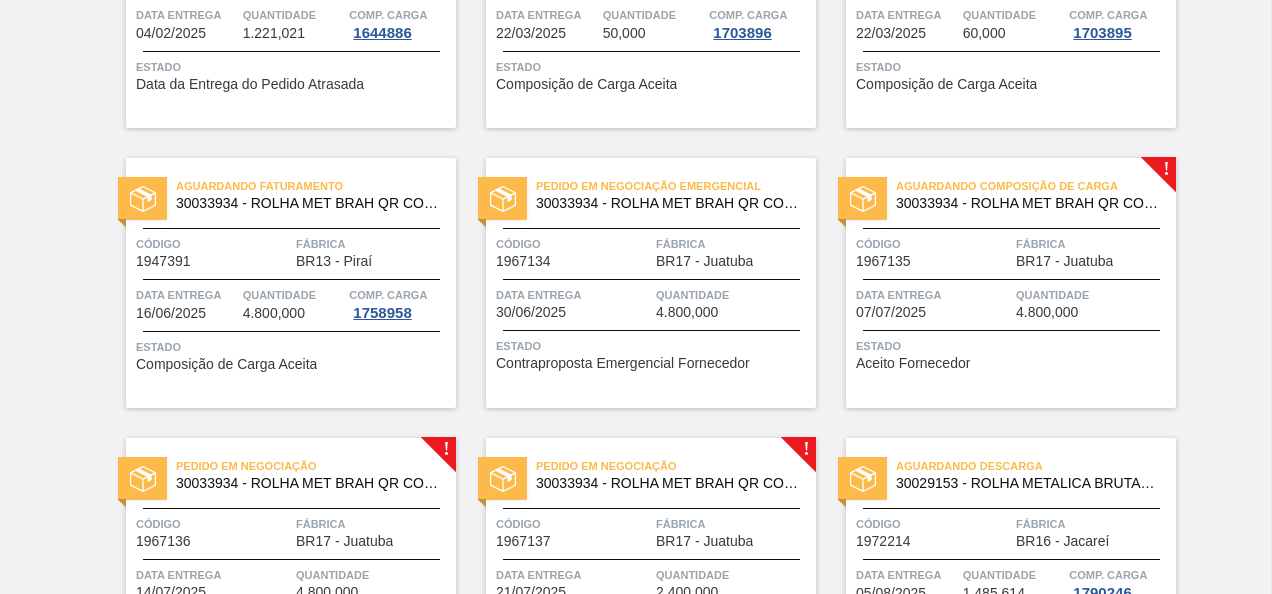 scroll, scrollTop: 400, scrollLeft: 0, axis: vertical 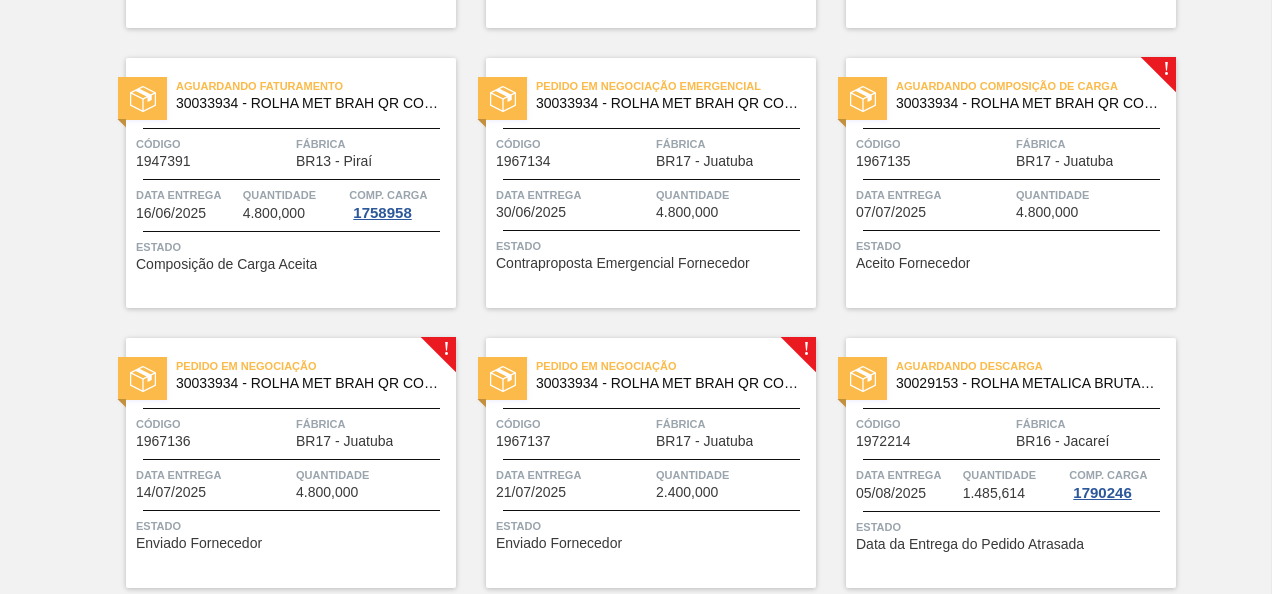 click on "Aceito Fornecedor" at bounding box center [913, 263] 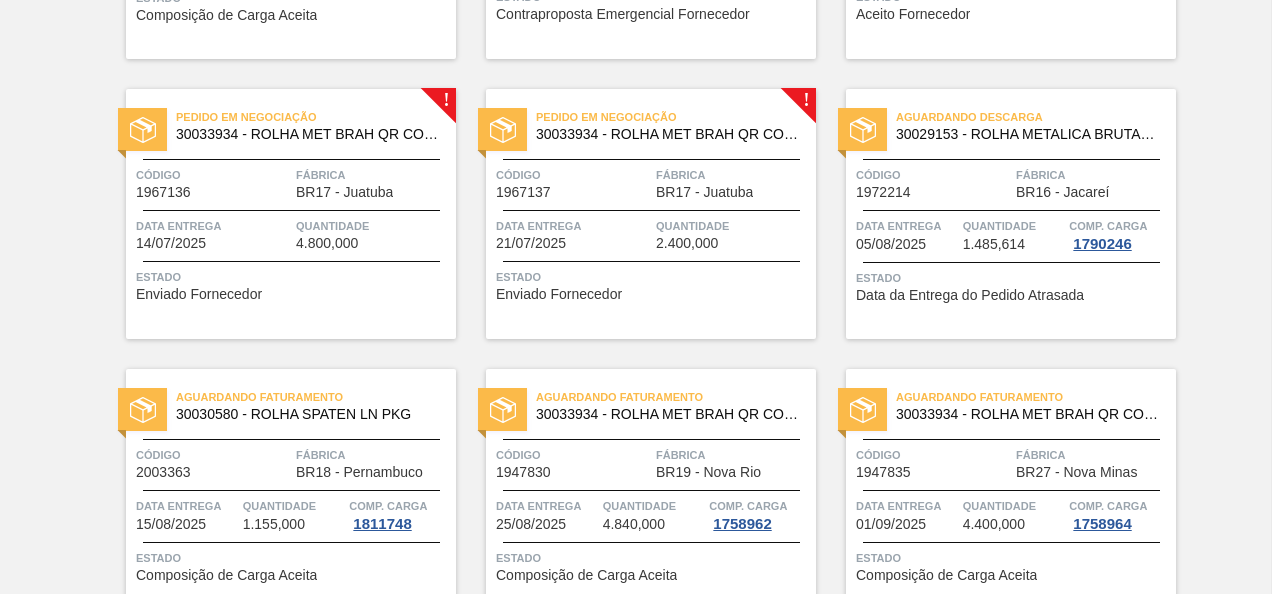 scroll, scrollTop: 800, scrollLeft: 0, axis: vertical 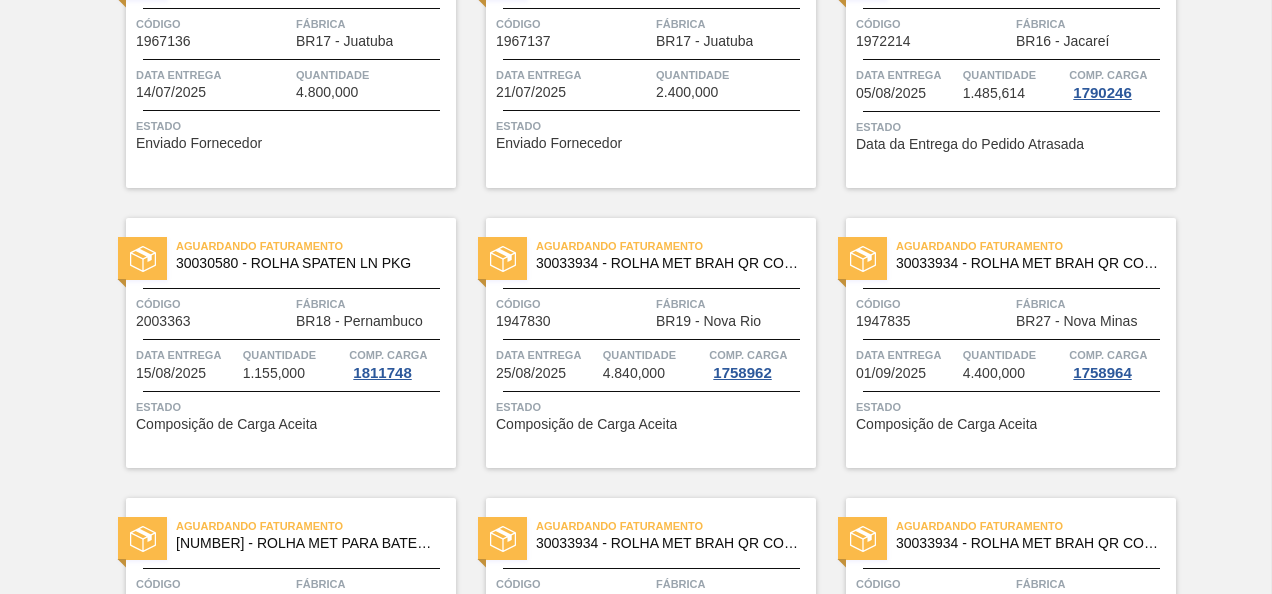 click on "Composição de Carga Aceita" at bounding box center [586, 424] 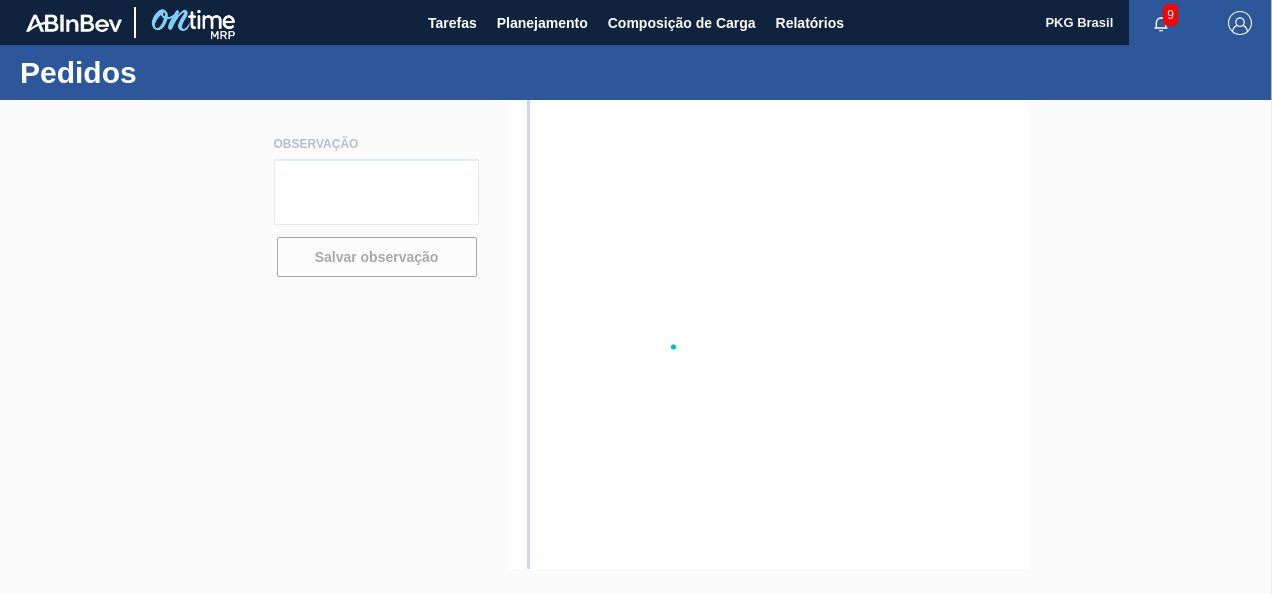 scroll, scrollTop: 0, scrollLeft: 0, axis: both 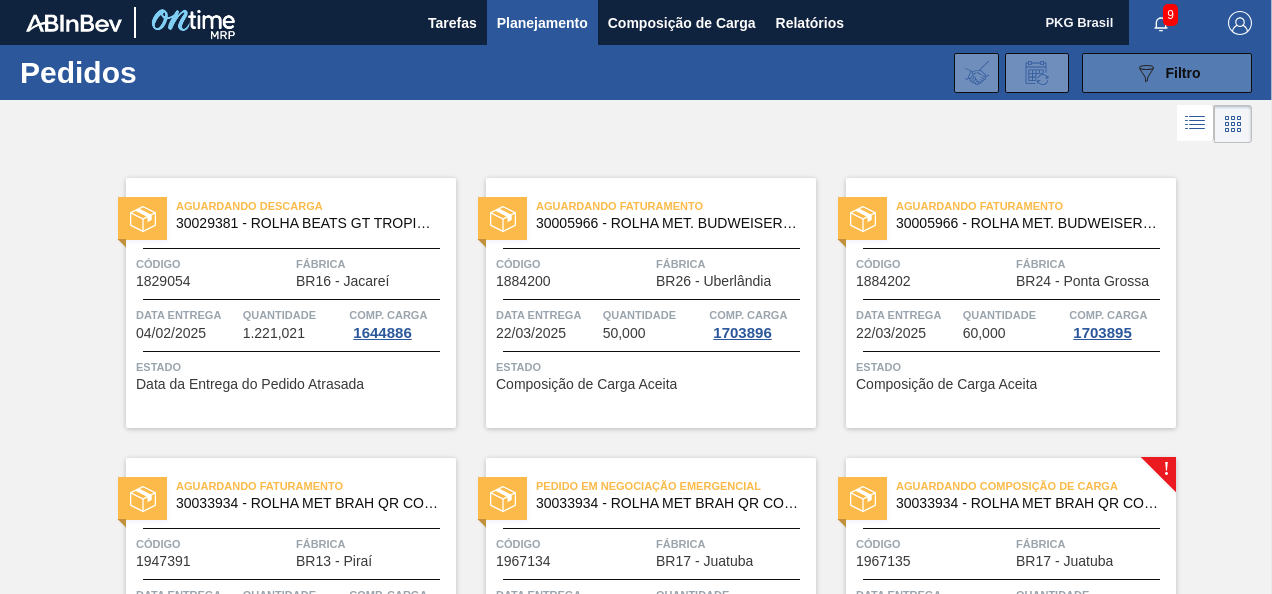 click on "089F7B8B-B2A5-4AFE-B5C0-19BA573D28AC Filtro" at bounding box center (1167, 73) 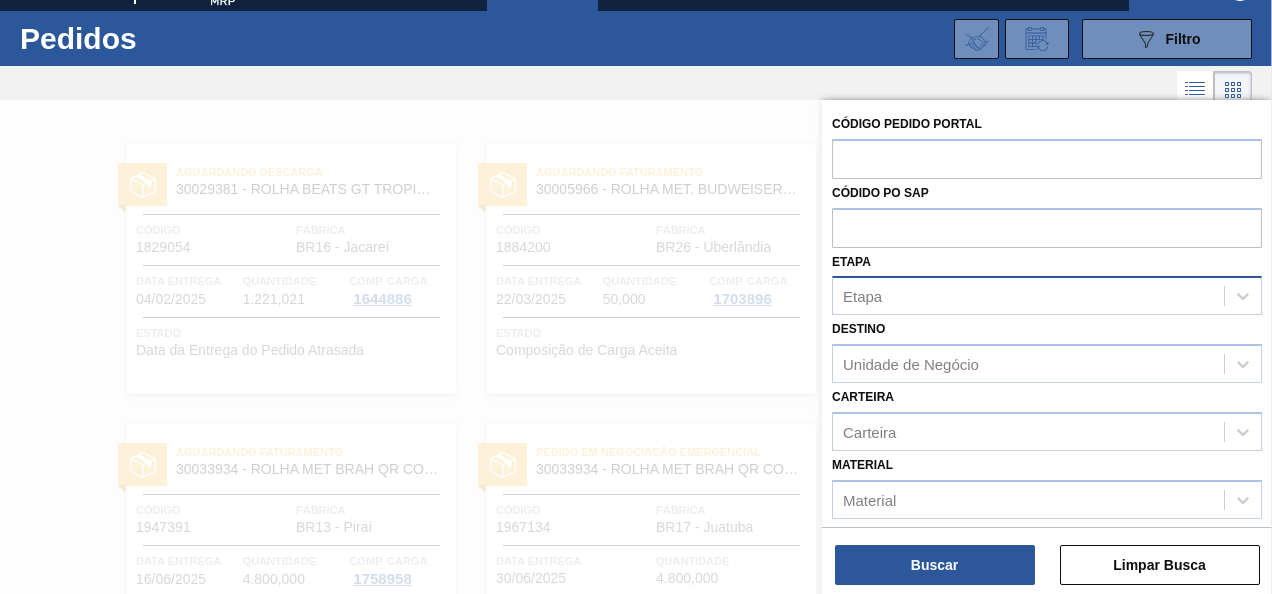 click on "Etapa" at bounding box center (1028, 296) 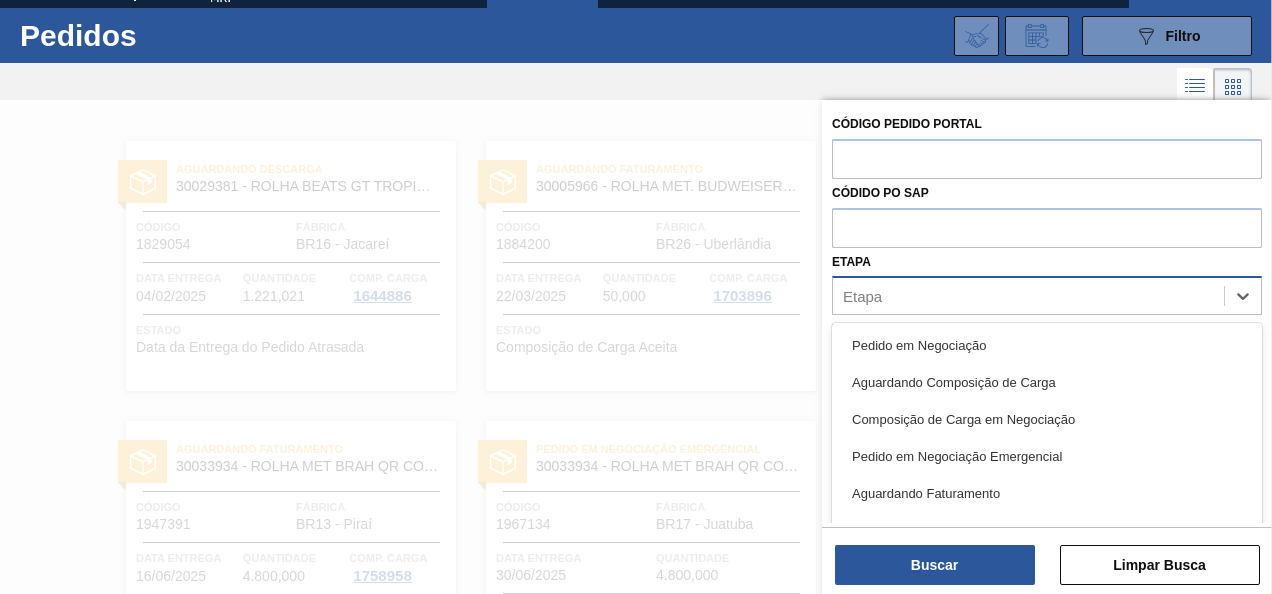 scroll, scrollTop: 37, scrollLeft: 0, axis: vertical 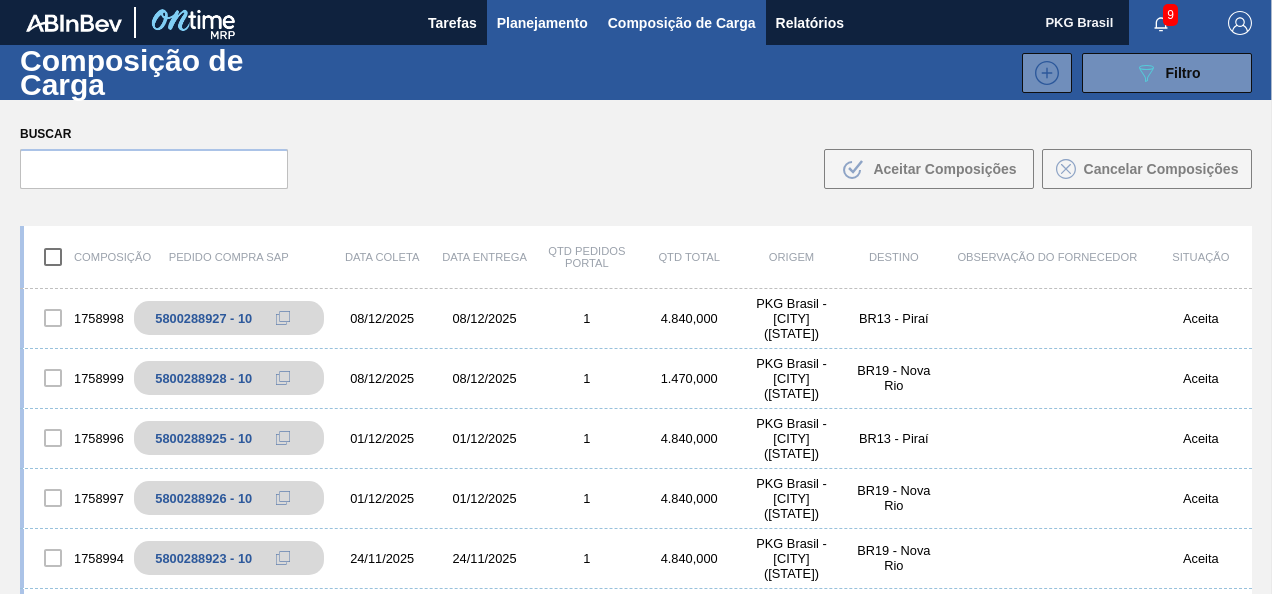 click on "Planejamento" at bounding box center (542, 23) 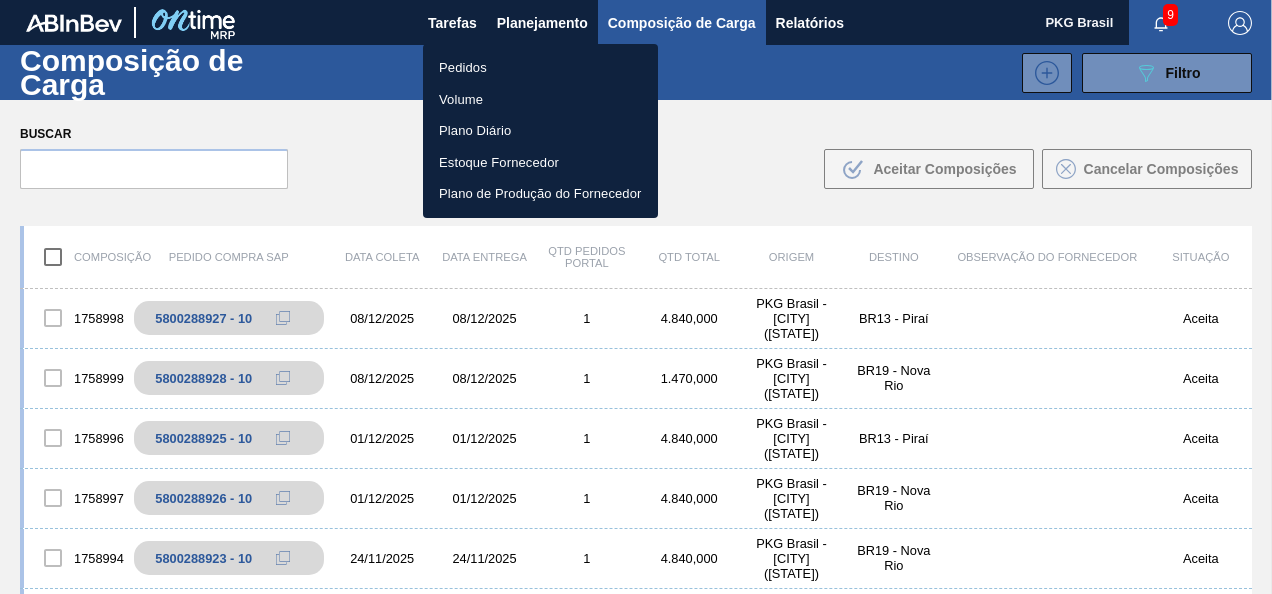 click on "Pedidos" at bounding box center (540, 68) 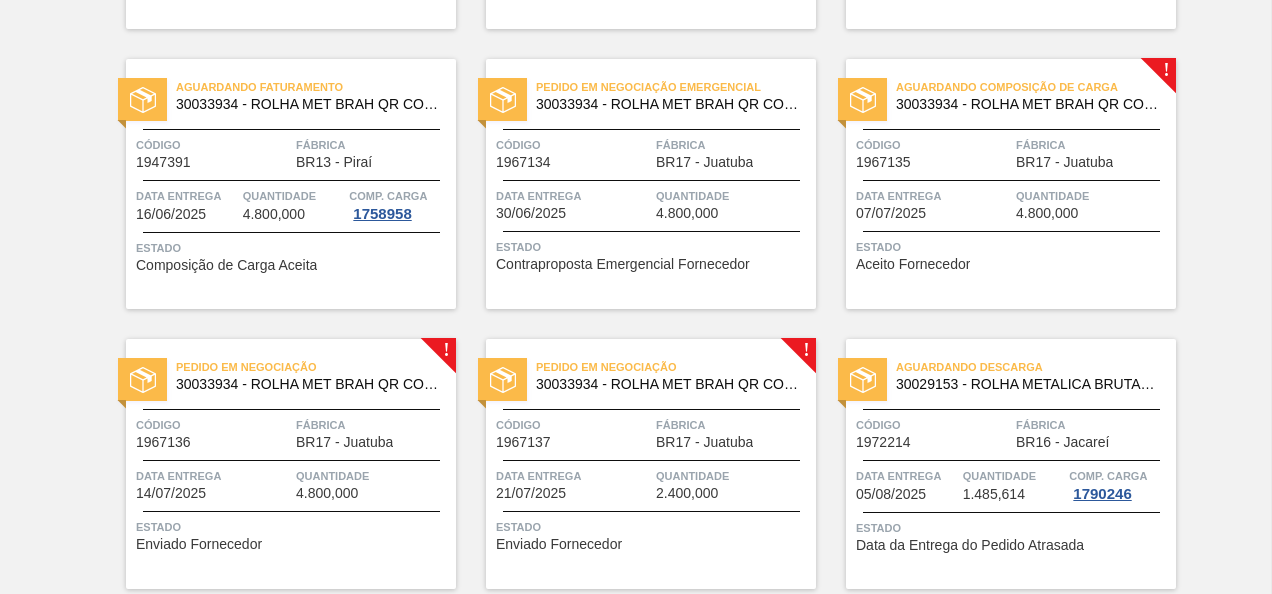 scroll, scrollTop: 400, scrollLeft: 0, axis: vertical 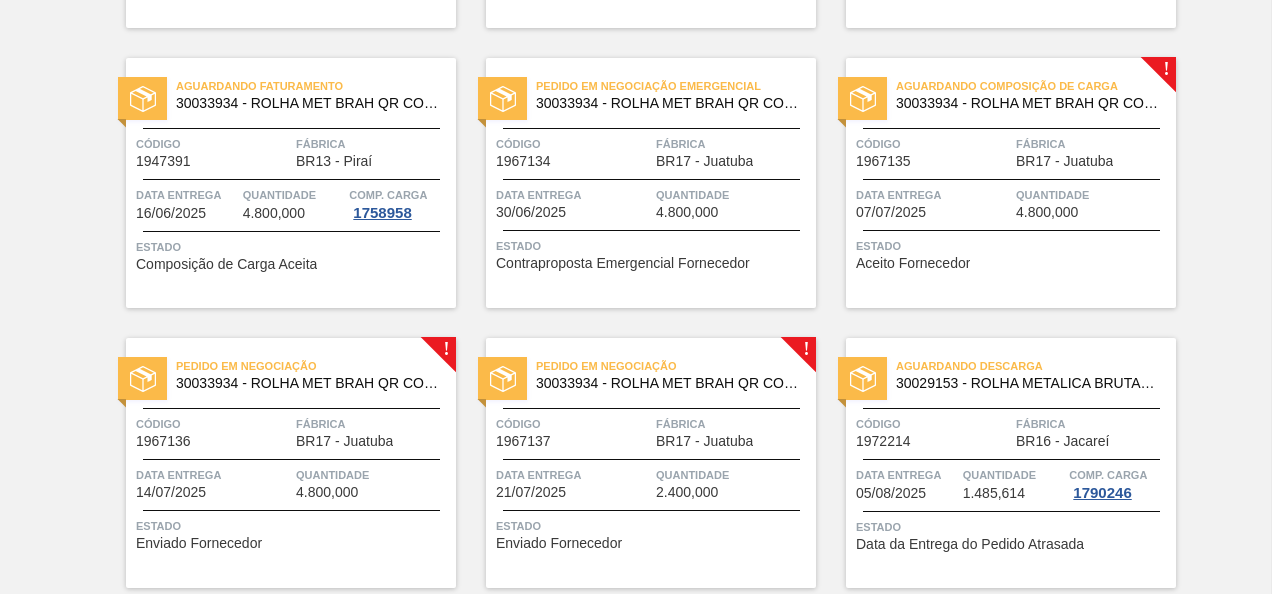 click on "Aceito Fornecedor" at bounding box center [913, 263] 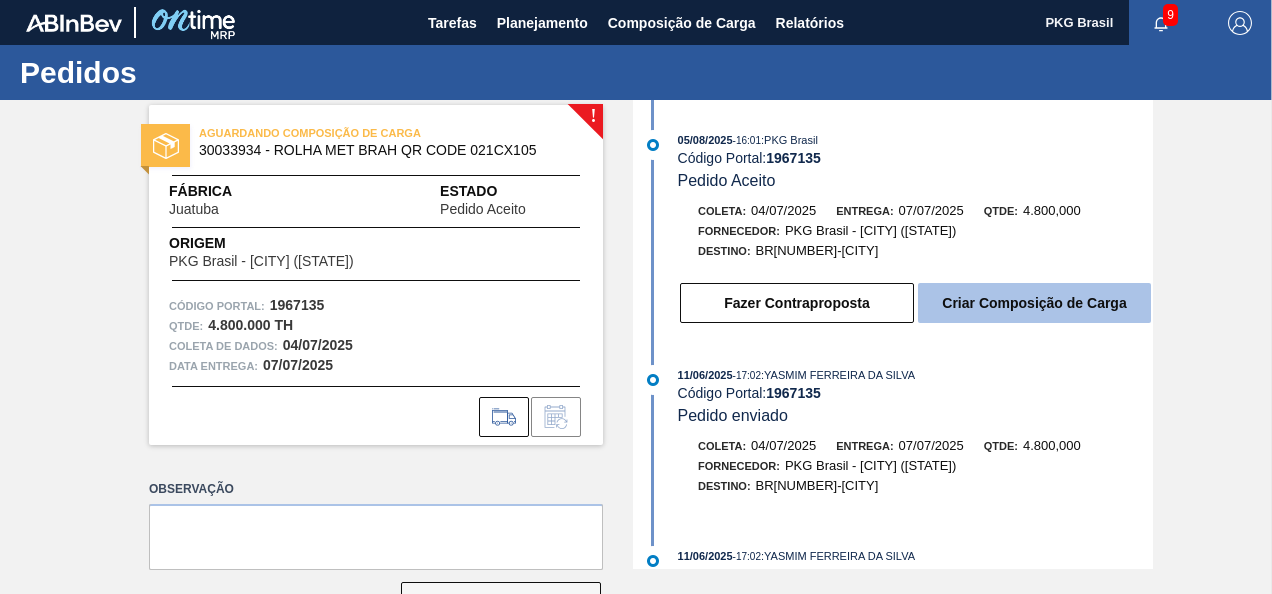 click on "Criar Composição de Carga" at bounding box center (1034, 303) 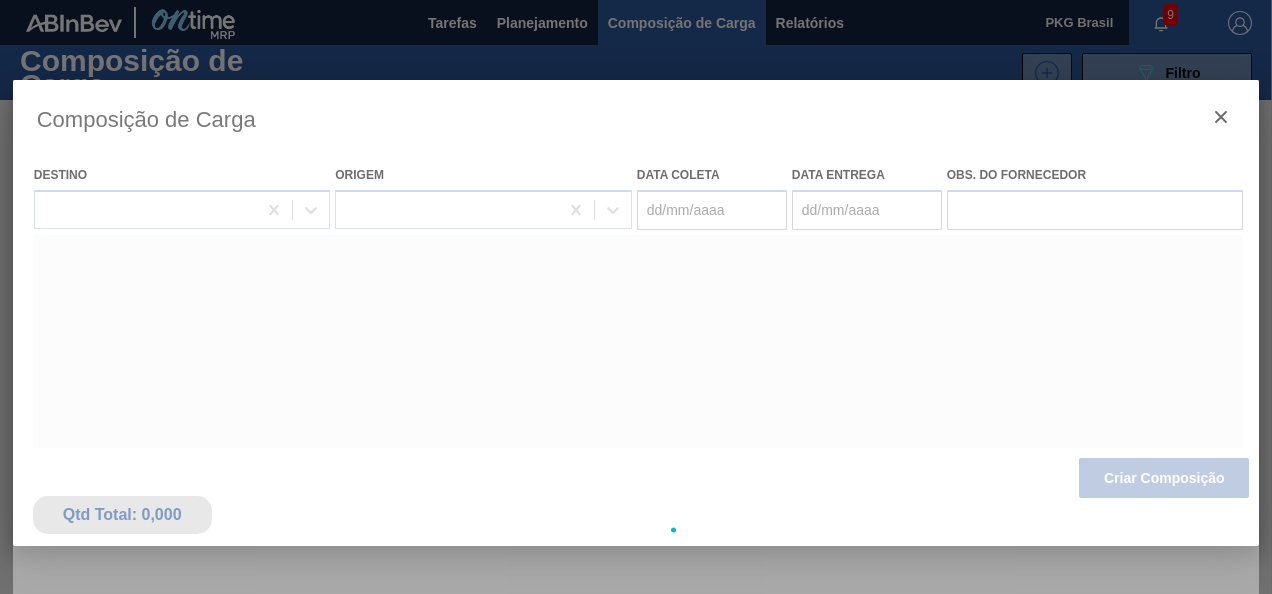 type on "04/07/2025" 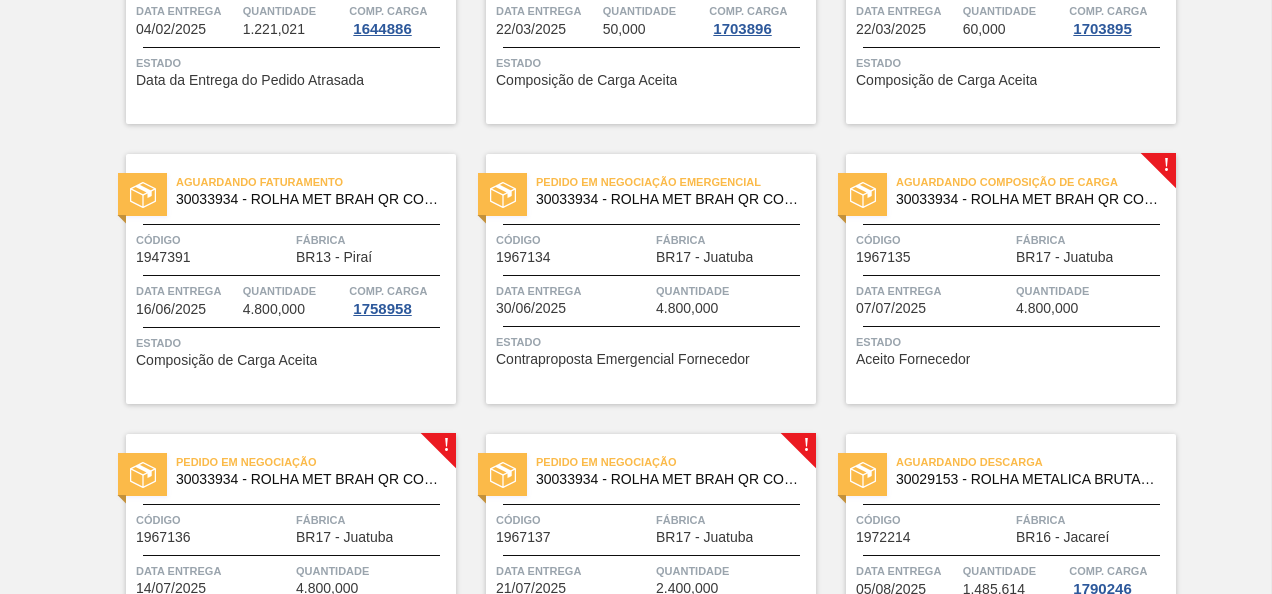 scroll, scrollTop: 300, scrollLeft: 0, axis: vertical 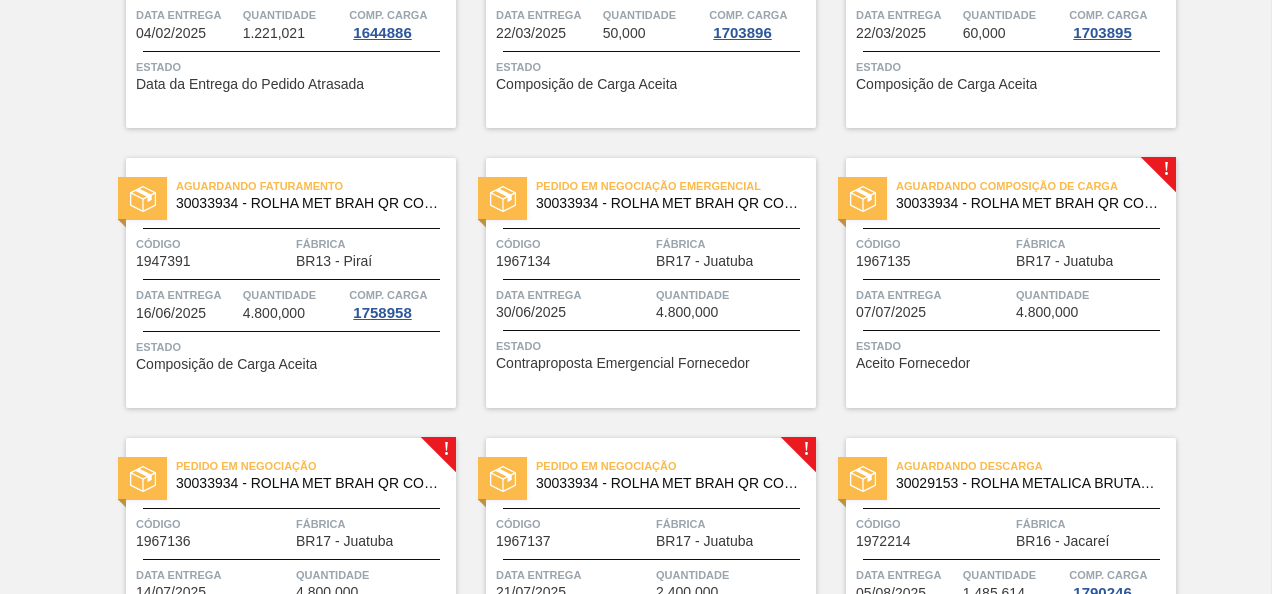 click on "Aceito Fornecedor" at bounding box center [913, 363] 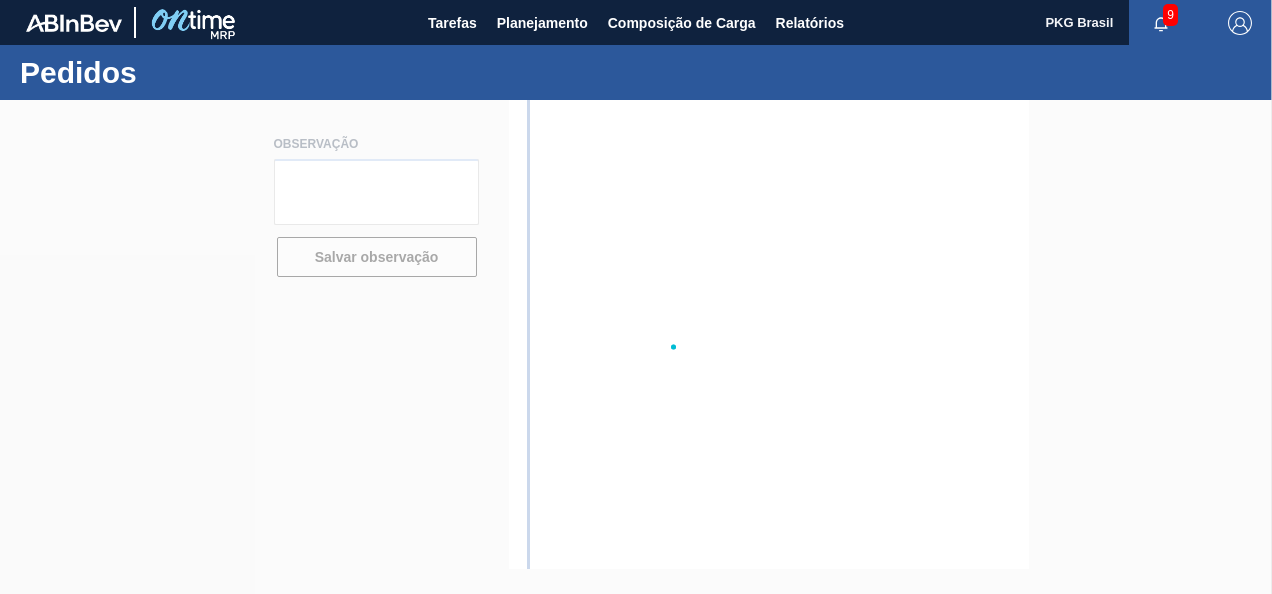 scroll, scrollTop: 0, scrollLeft: 0, axis: both 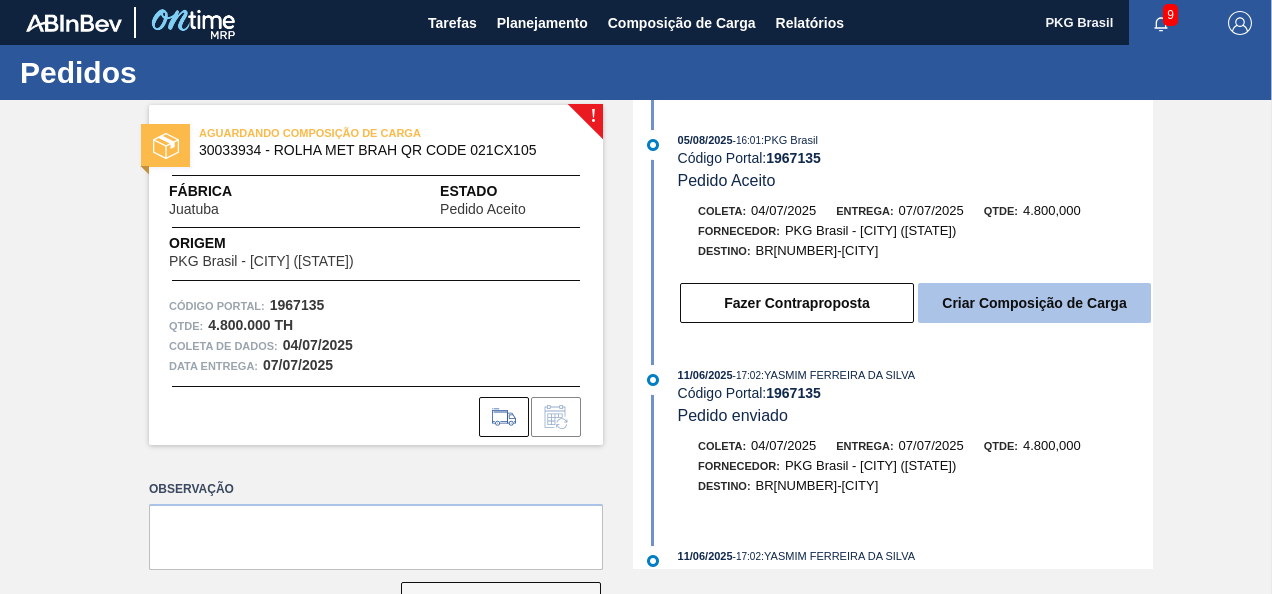 click on "Criar Composição de Carga" at bounding box center (1034, 303) 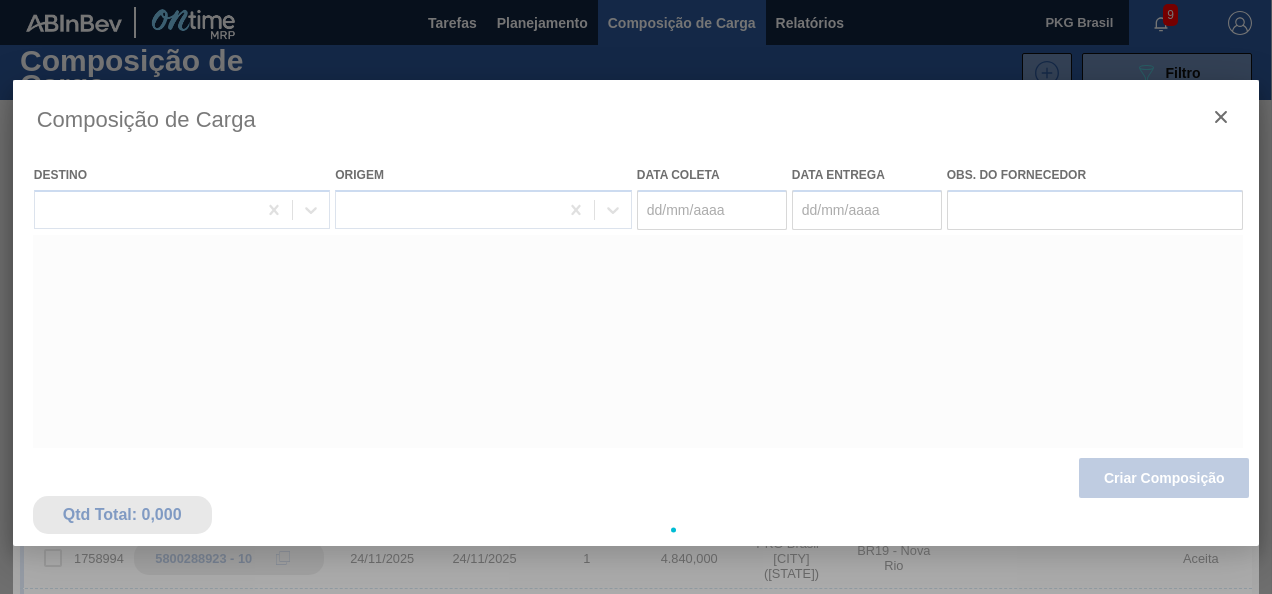 type on "04/07/2025" 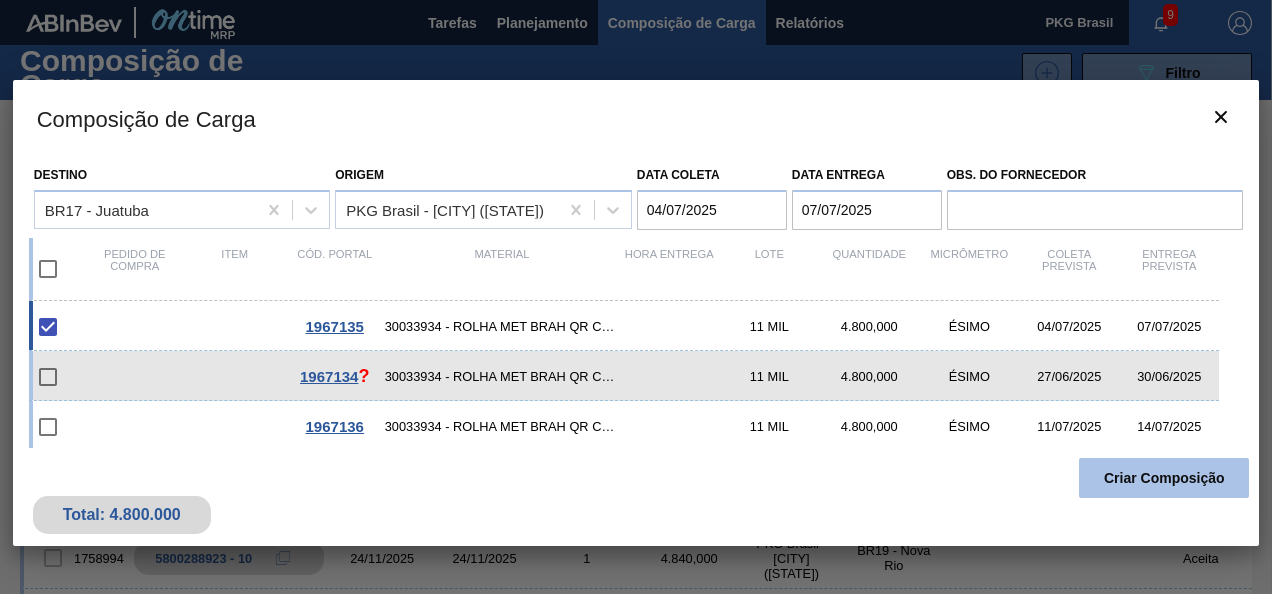 click on "Criar Composição" at bounding box center [1164, 478] 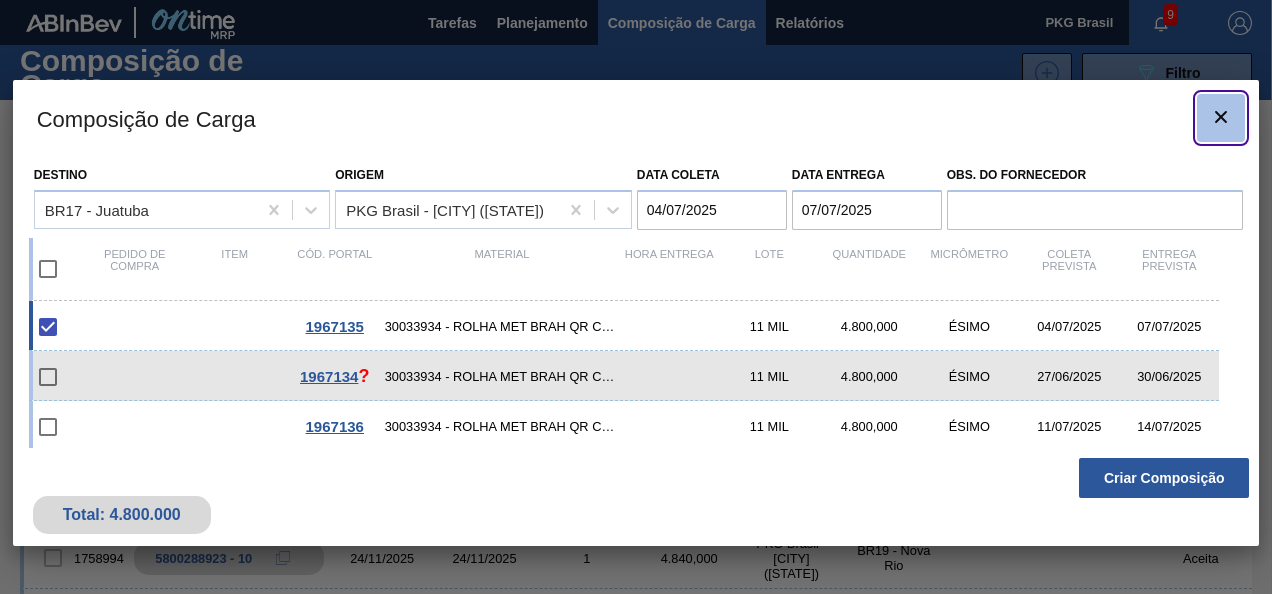 click 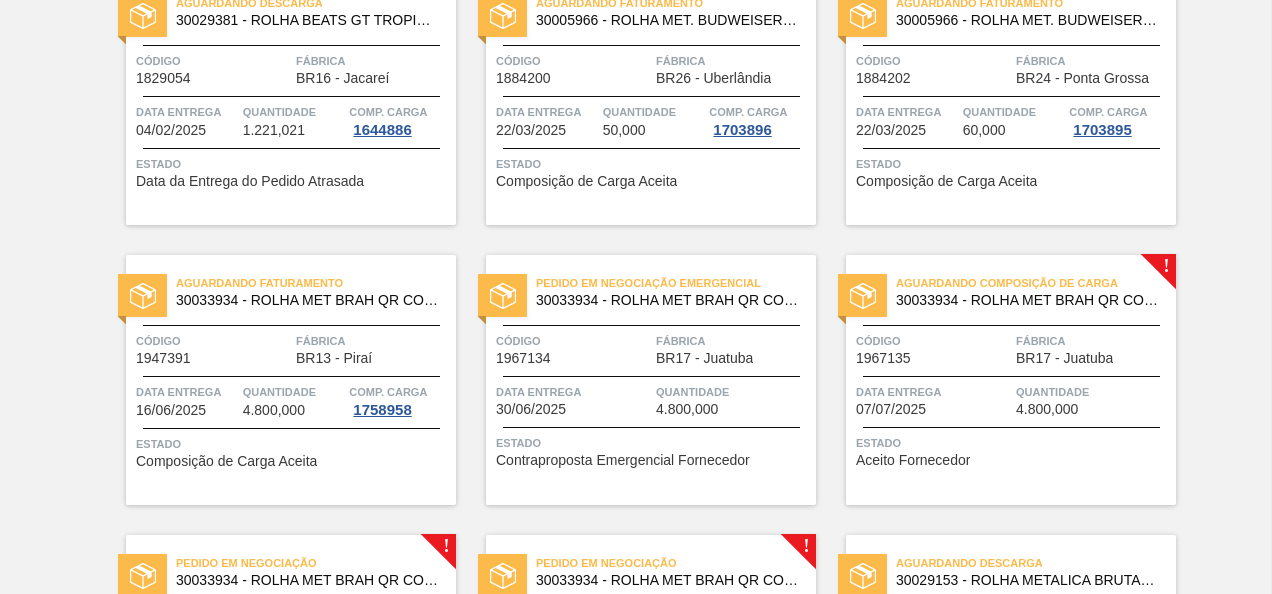 scroll, scrollTop: 500, scrollLeft: 0, axis: vertical 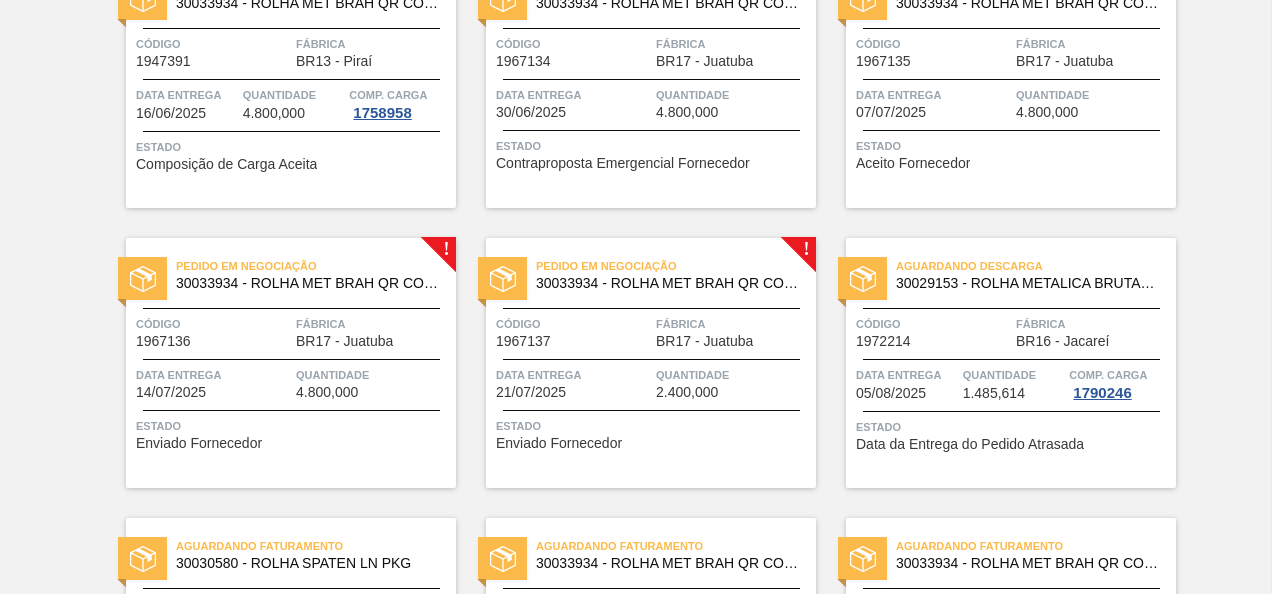 click on "Estado" at bounding box center [293, 426] 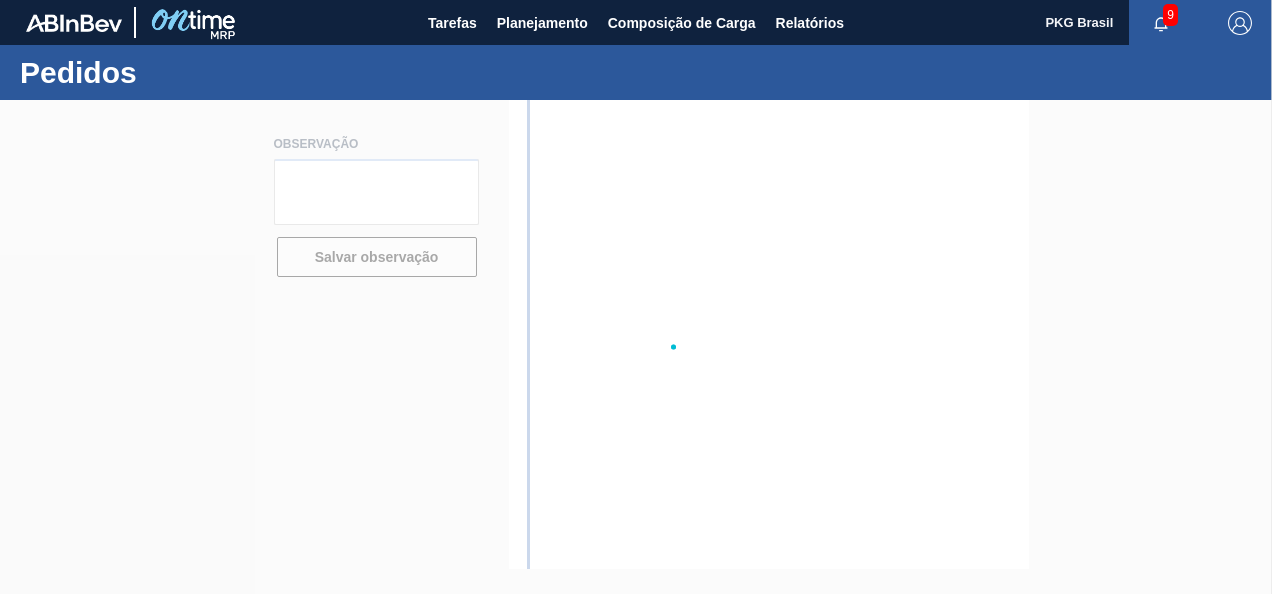 scroll, scrollTop: 0, scrollLeft: 0, axis: both 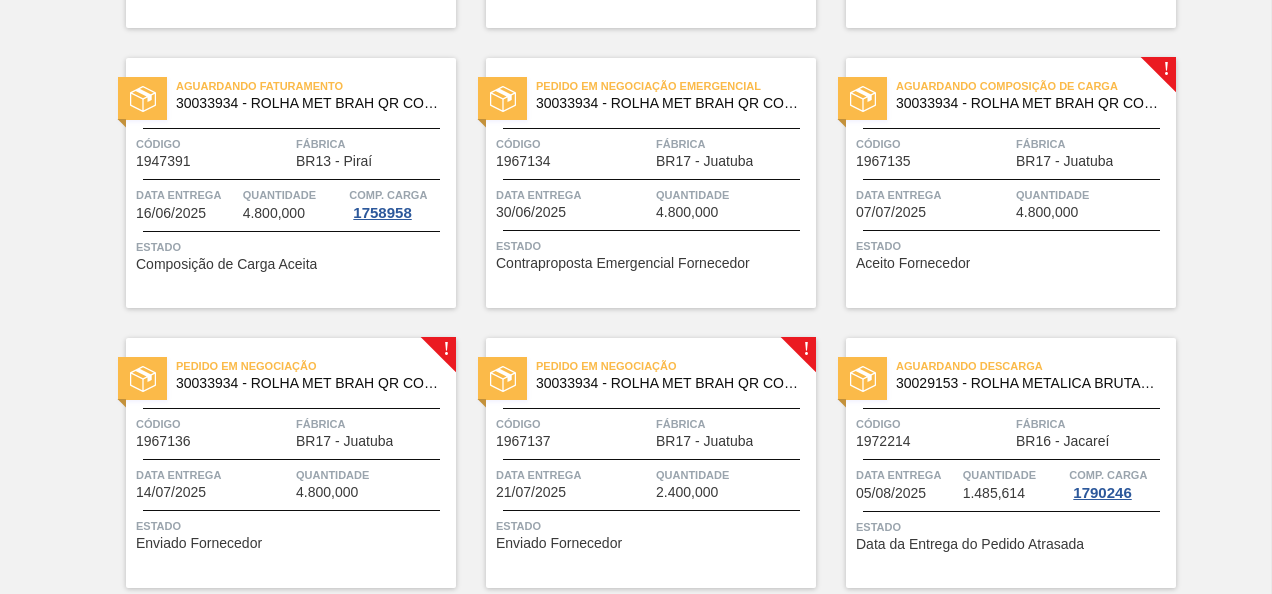click on "Estado" at bounding box center [653, 246] 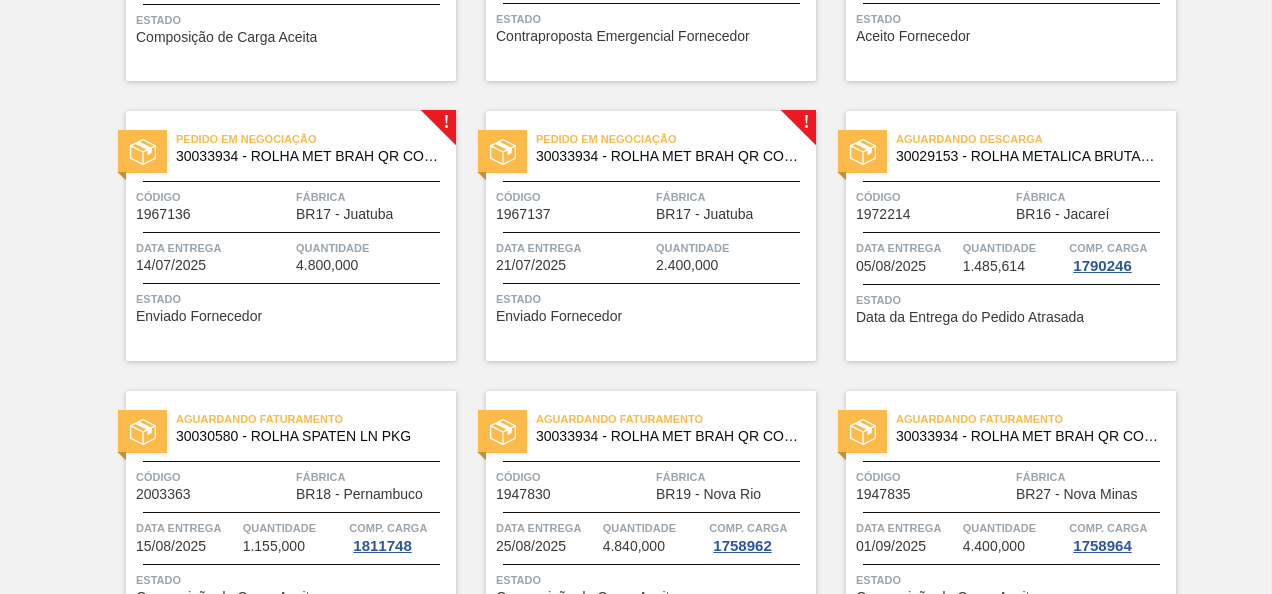 scroll, scrollTop: 700, scrollLeft: 0, axis: vertical 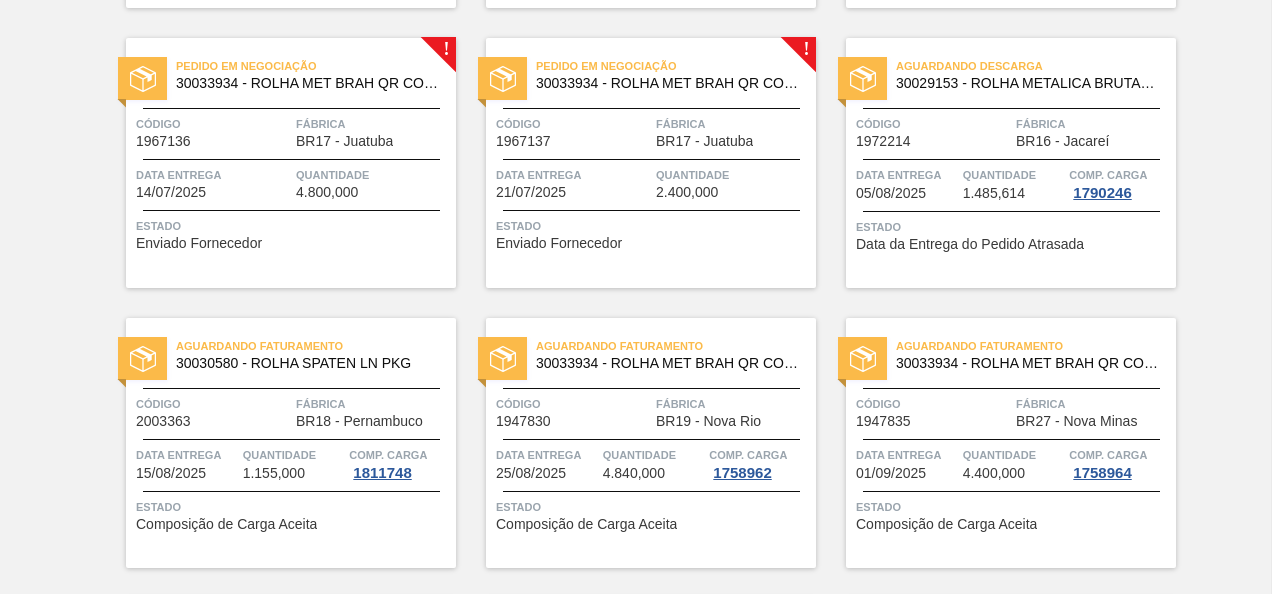 click on "30030580 - ROLHA SPATEN LN PKG" at bounding box center [308, 363] 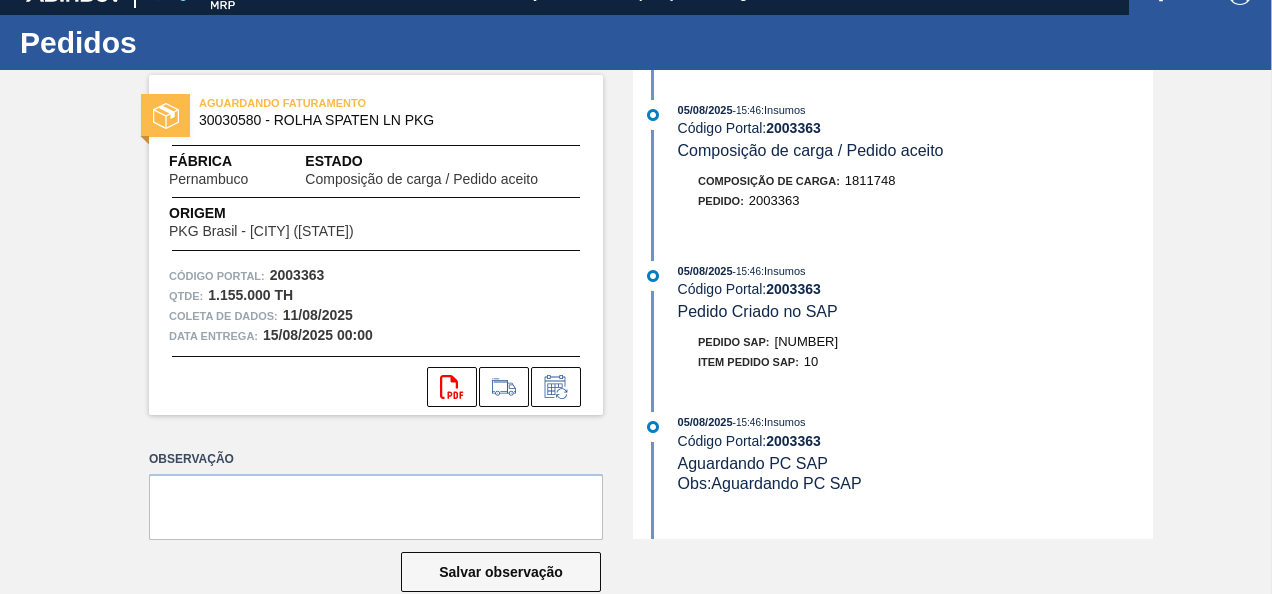 scroll, scrollTop: 0, scrollLeft: 0, axis: both 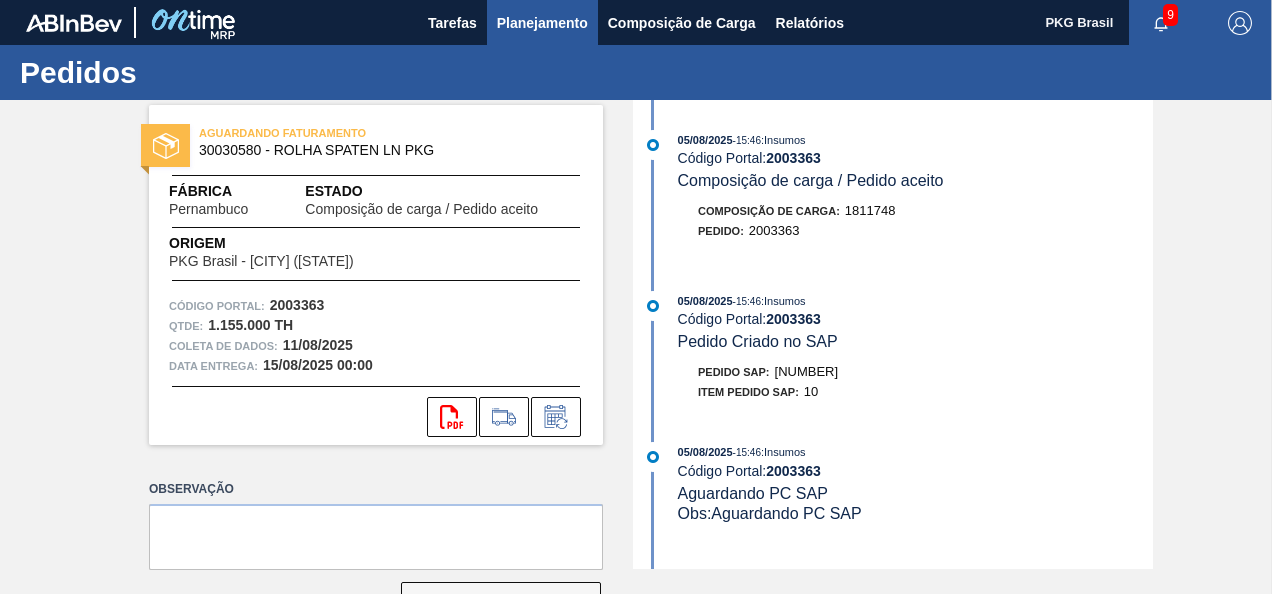 click on "Planejamento" at bounding box center [542, 23] 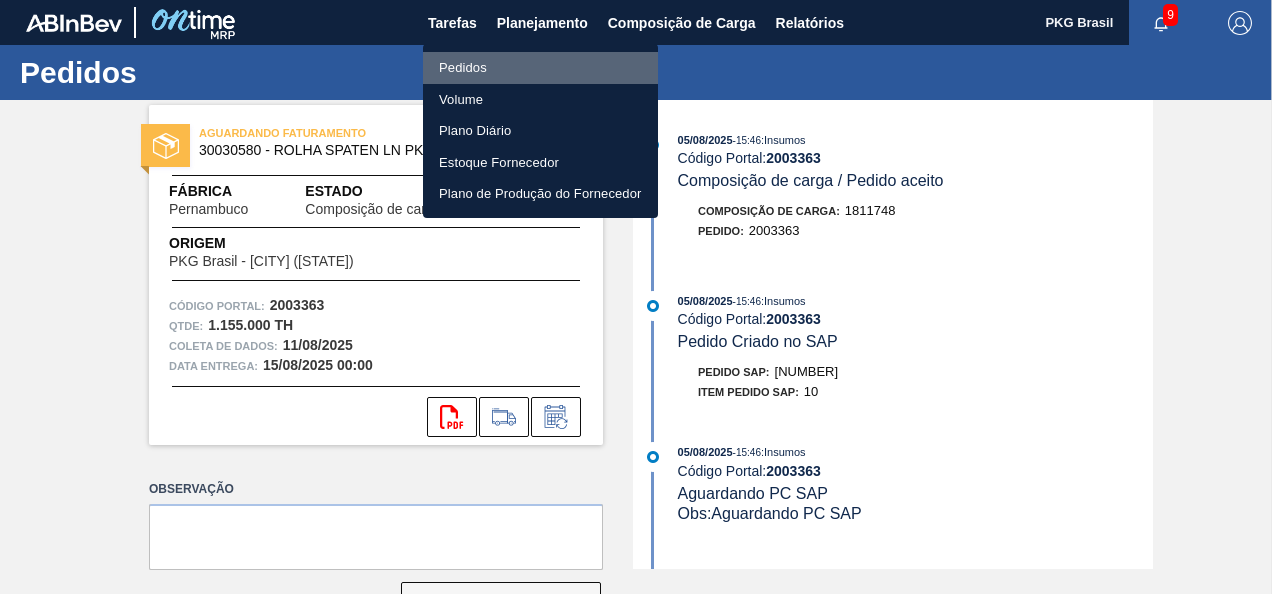 click on "Pedidos" at bounding box center (540, 68) 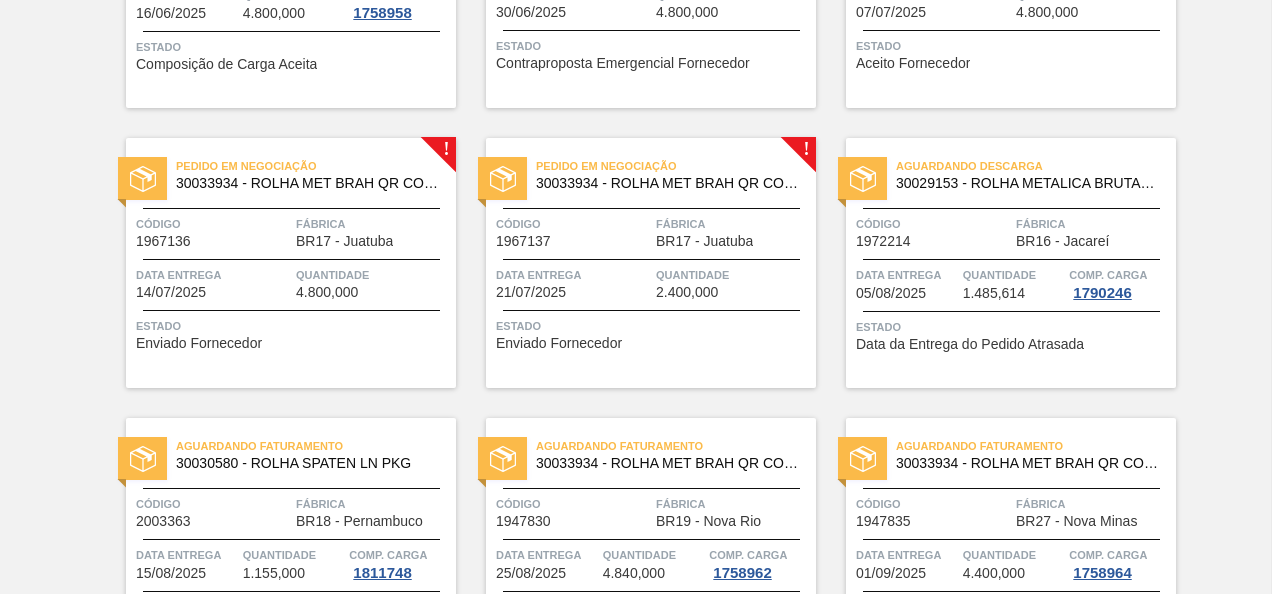 scroll, scrollTop: 800, scrollLeft: 0, axis: vertical 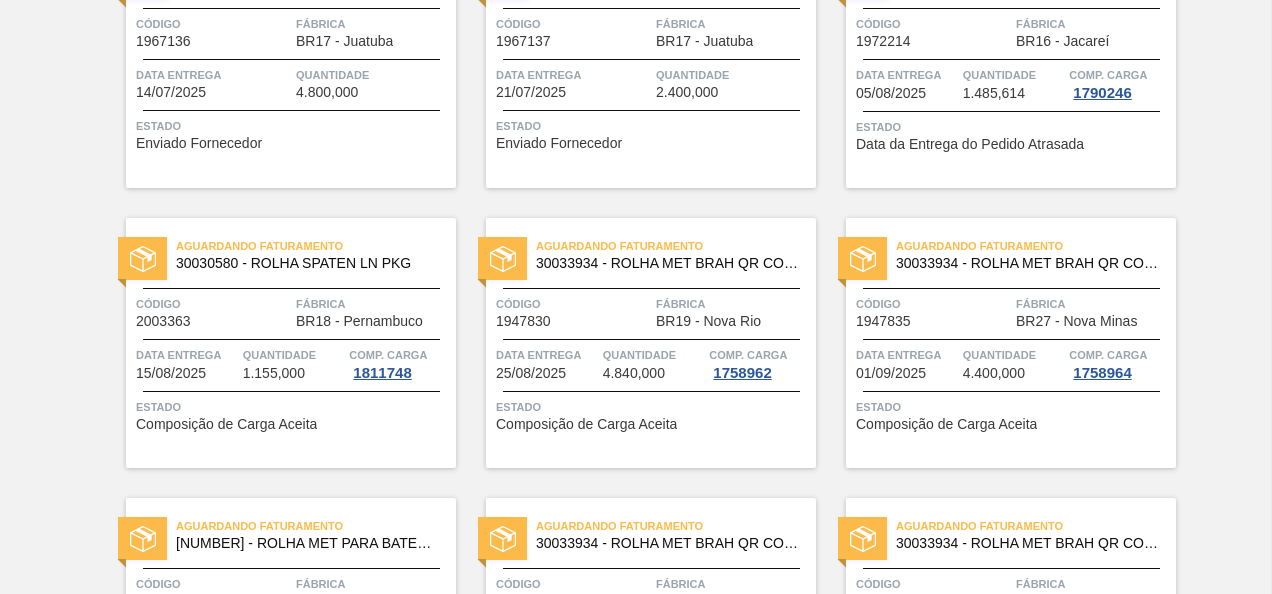 click on "Aguardando Faturamento [NUMBER] - ROLHA SPATEN LN PKG Código [NUMBER] Fábrica BR[NUMBER] - [CITY] Data entrega [DATE] Quantidade [NUMBER] Comp. Carga [NUMBER] Estado Composição de Carga Aceita" at bounding box center (291, 343) 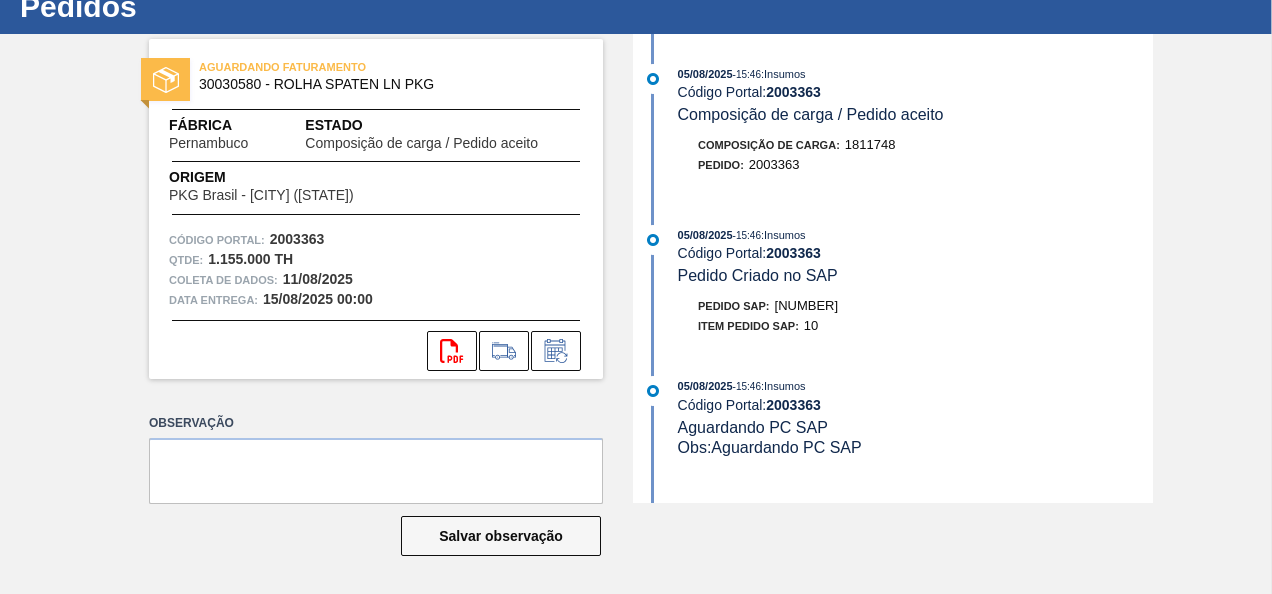 scroll, scrollTop: 0, scrollLeft: 0, axis: both 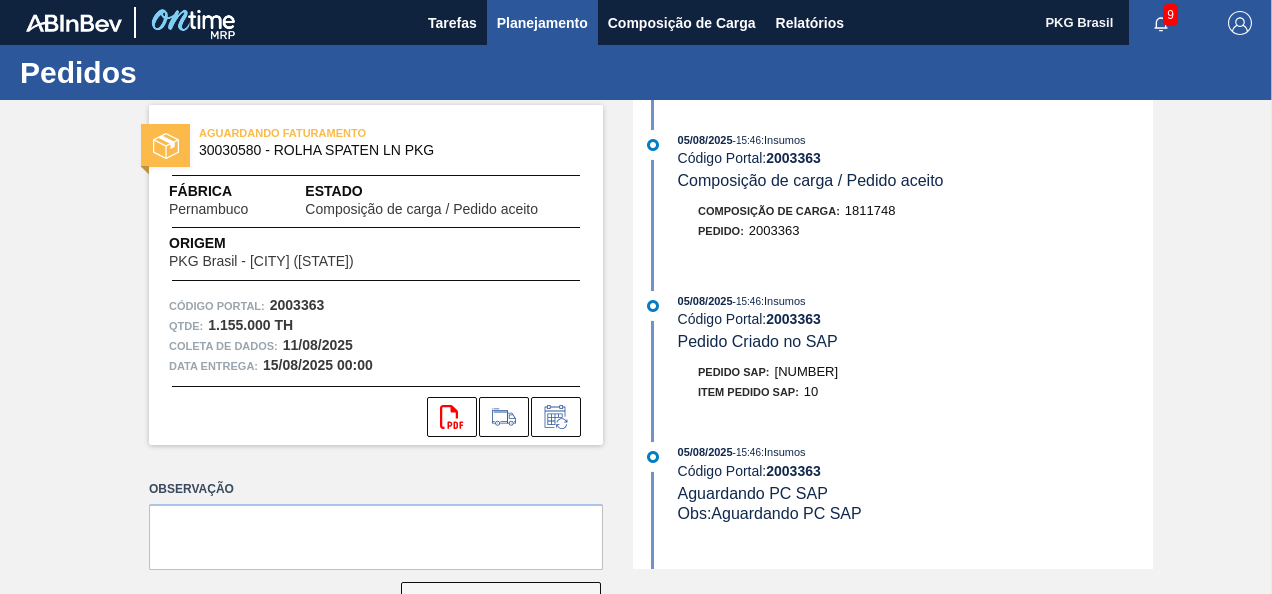 click on "Planejamento" at bounding box center (542, 23) 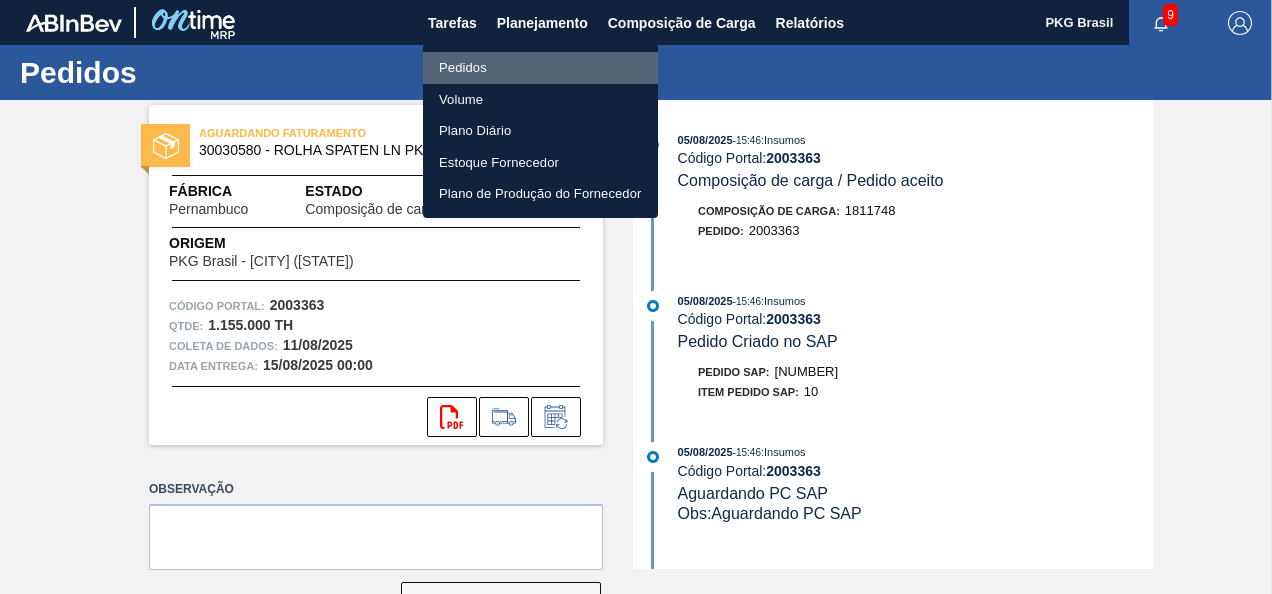 click on "Pedidos" at bounding box center (540, 68) 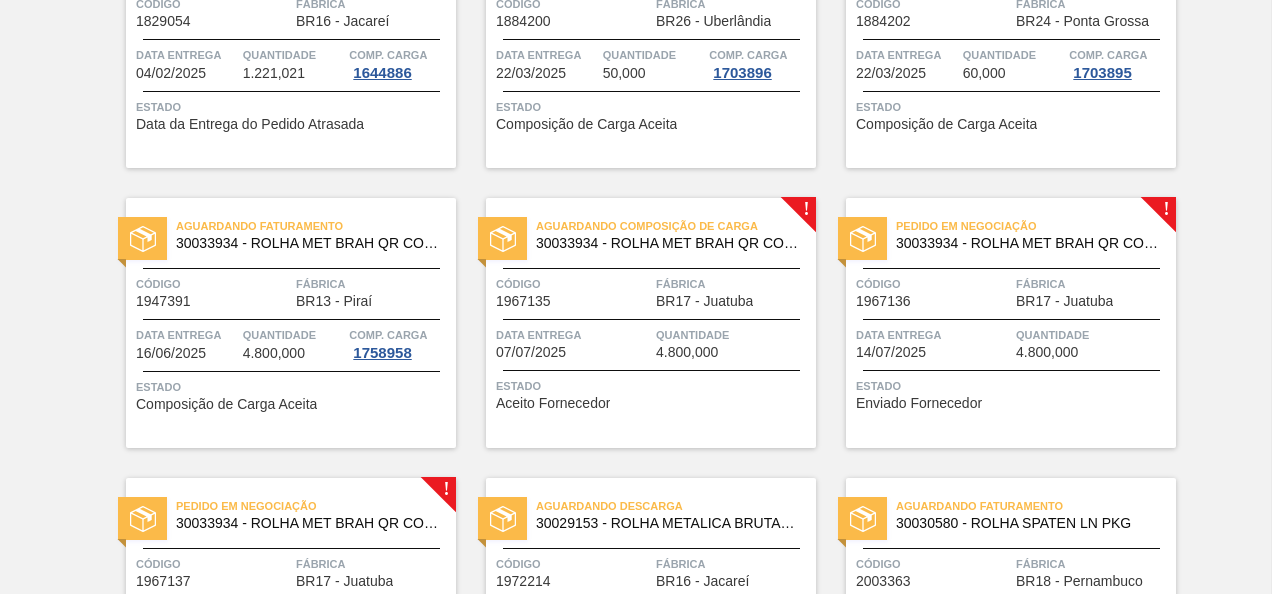 scroll, scrollTop: 500, scrollLeft: 0, axis: vertical 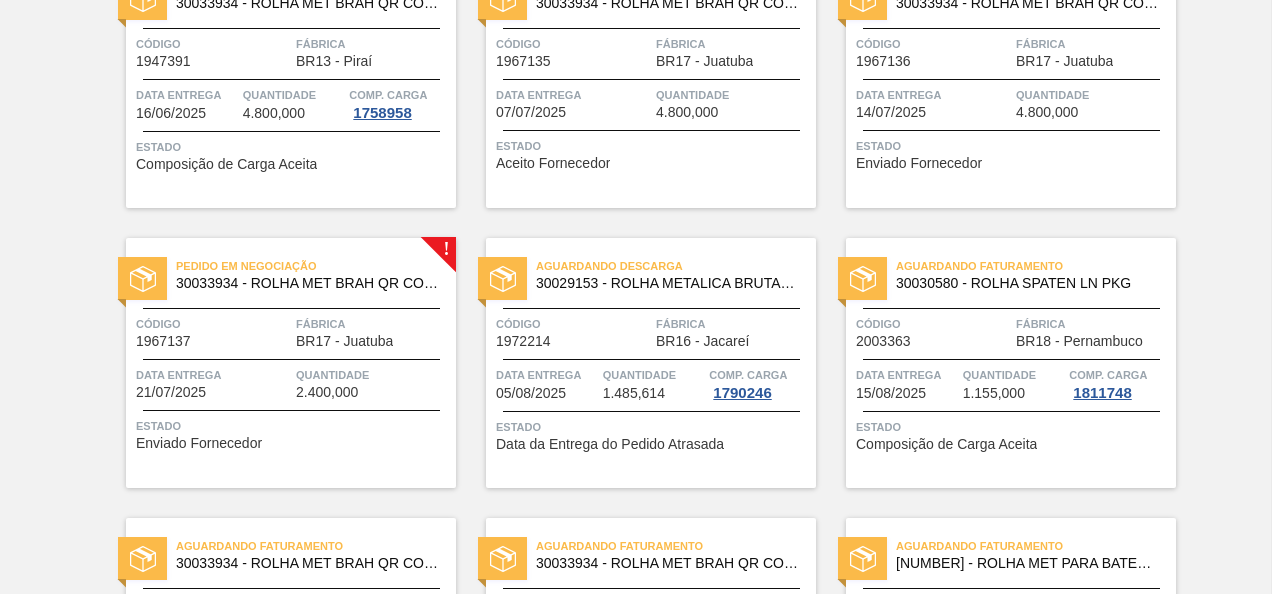 click on "Data da Entrega do Pedido Atrasada" at bounding box center (610, 444) 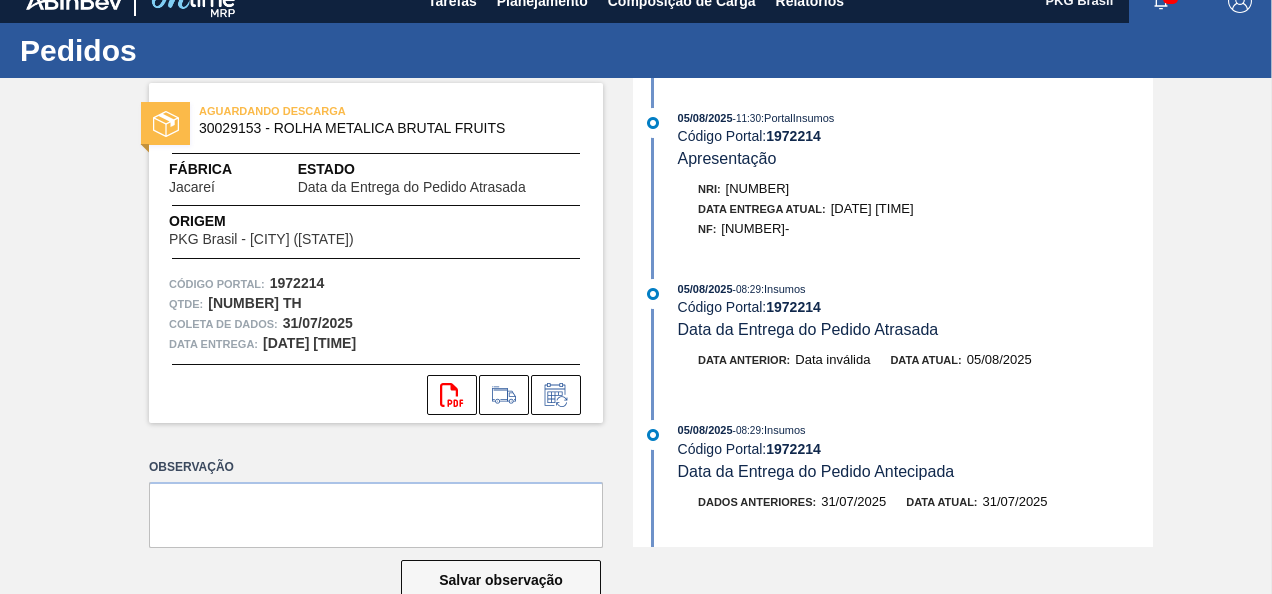scroll, scrollTop: 0, scrollLeft: 0, axis: both 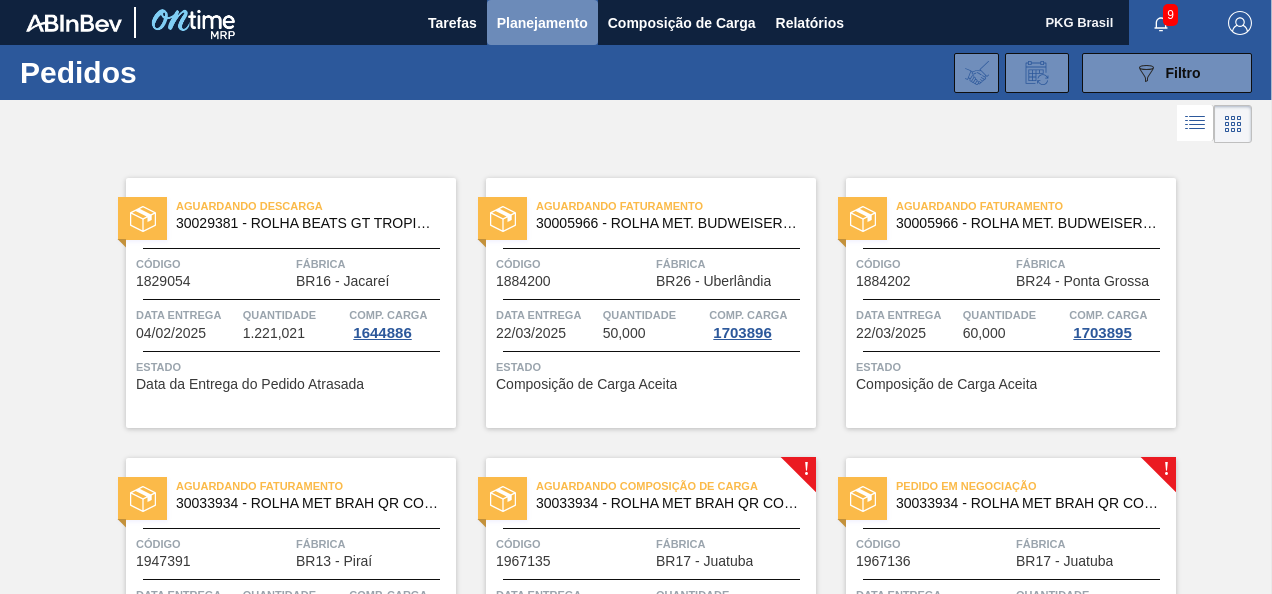 click on "Planejamento" at bounding box center [542, 23] 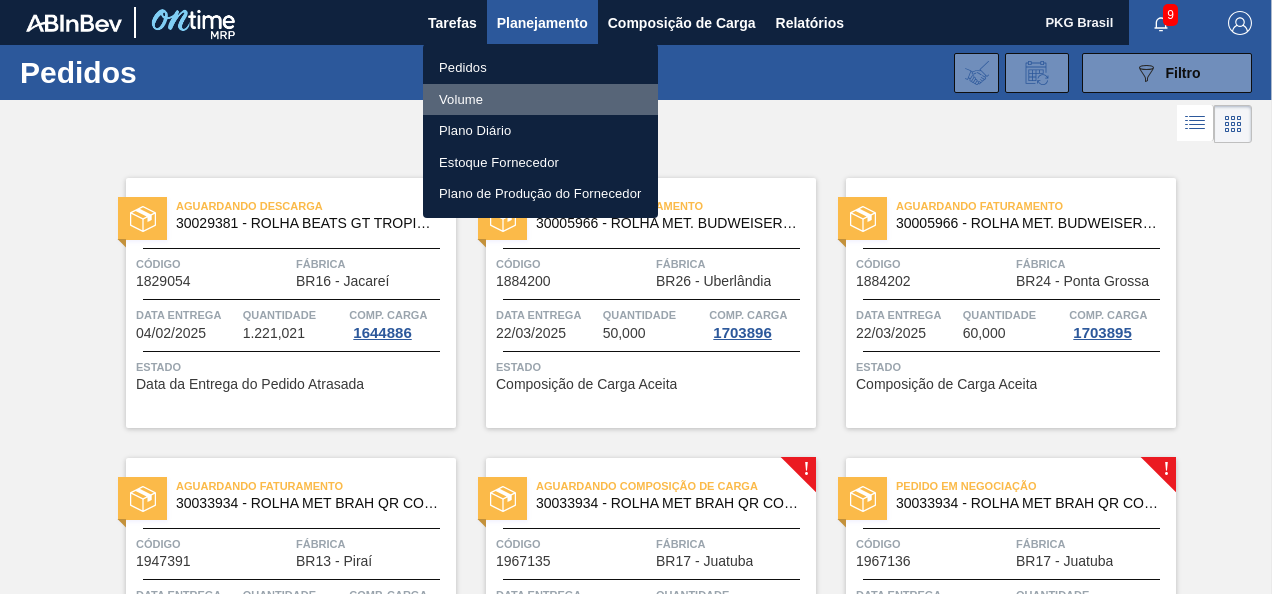 click on "Volume" at bounding box center [461, 100] 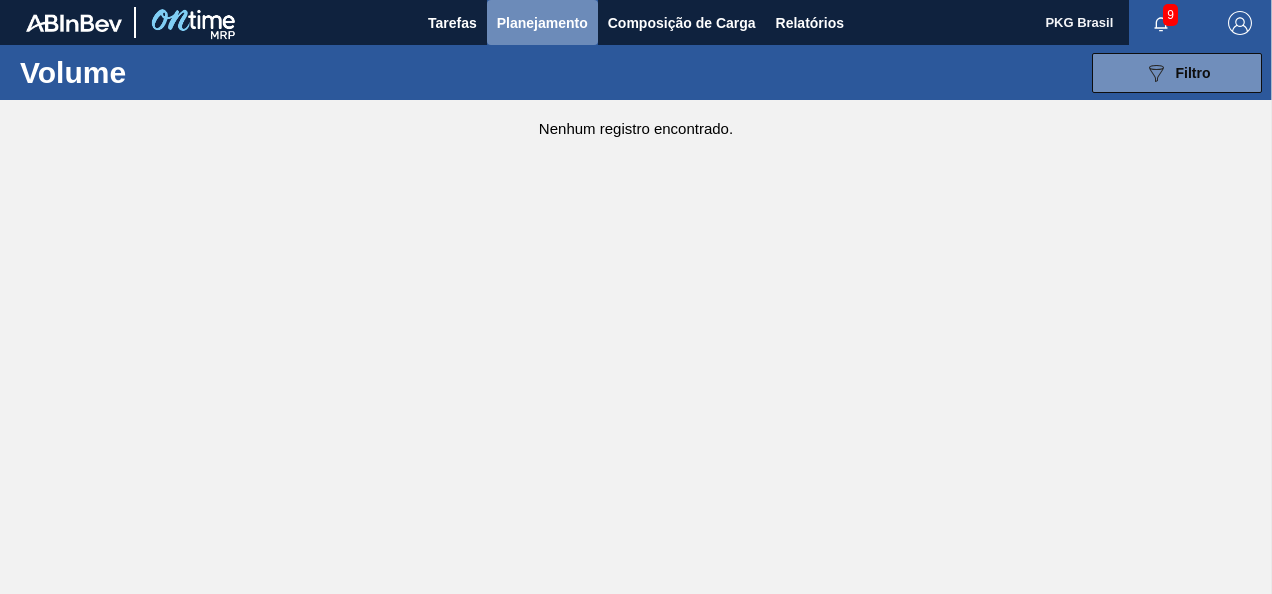 click on "Planejamento" at bounding box center [542, 23] 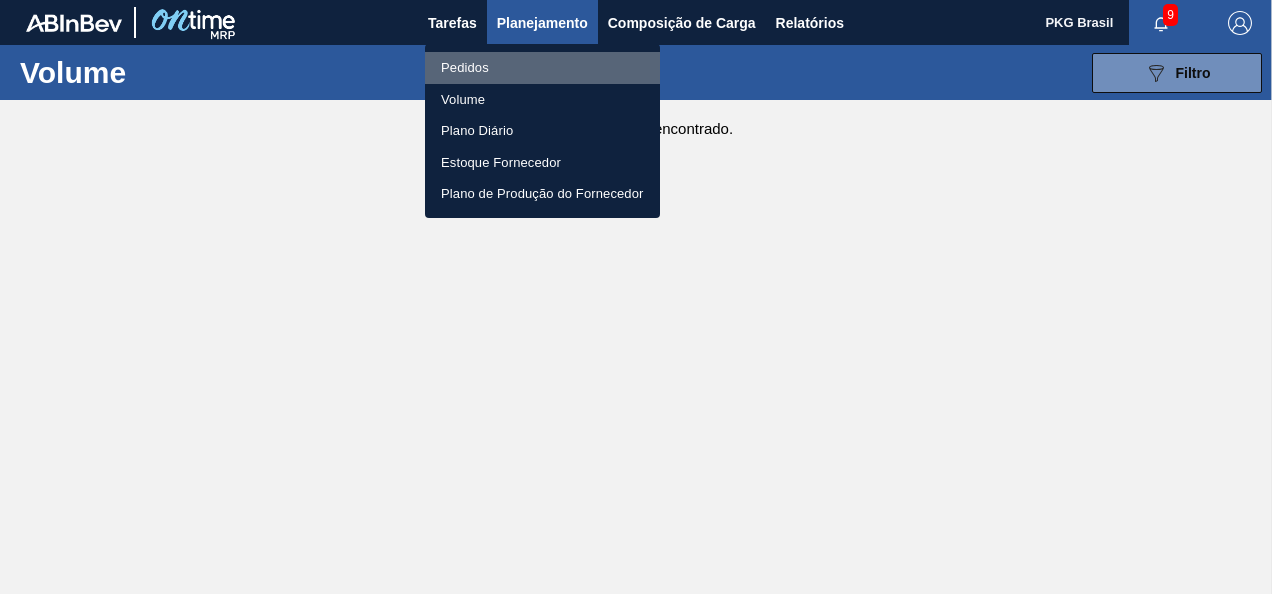 click on "Pedidos" at bounding box center [465, 68] 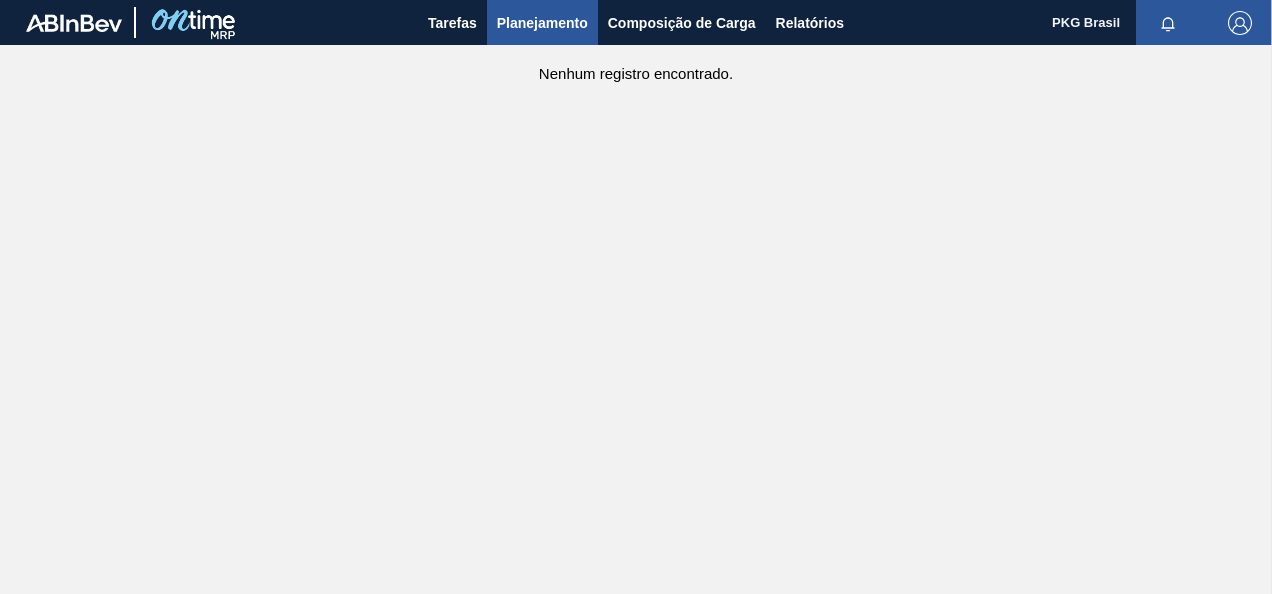 scroll, scrollTop: 0, scrollLeft: 0, axis: both 